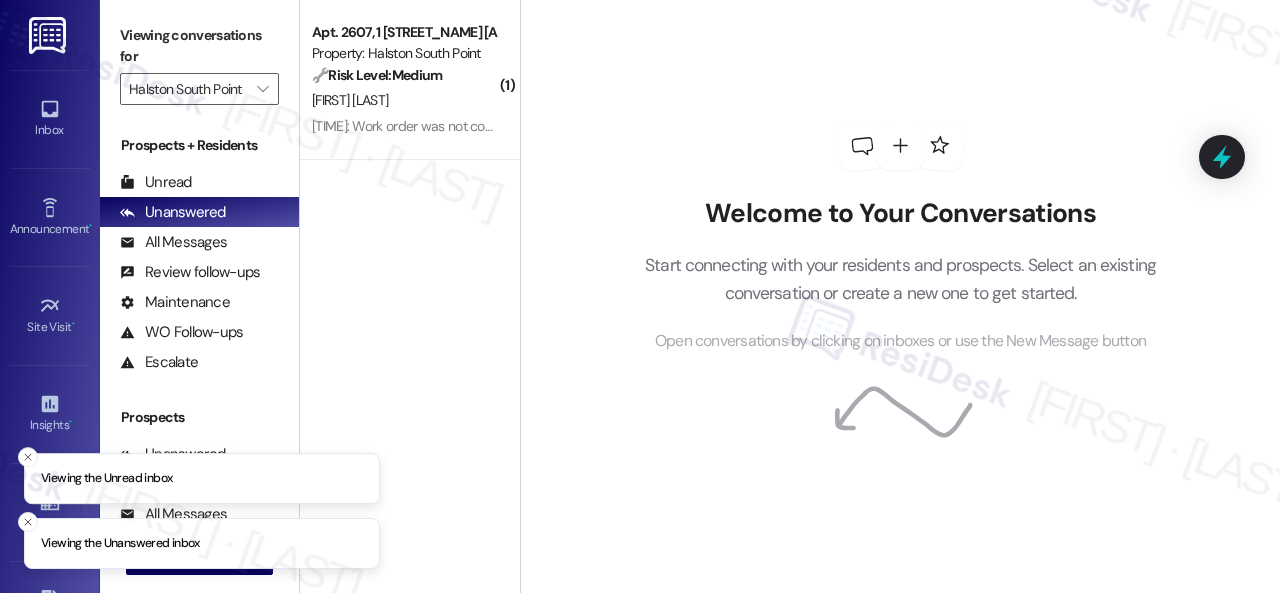 scroll, scrollTop: 0, scrollLeft: 0, axis: both 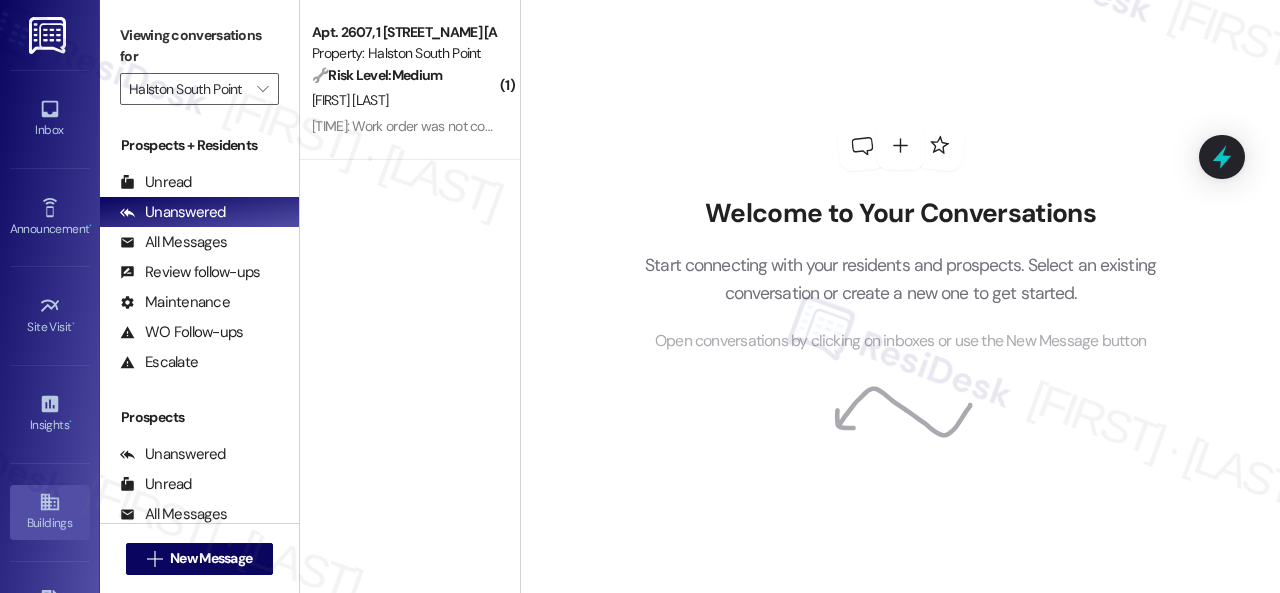 click on "Buildings" at bounding box center [50, 512] 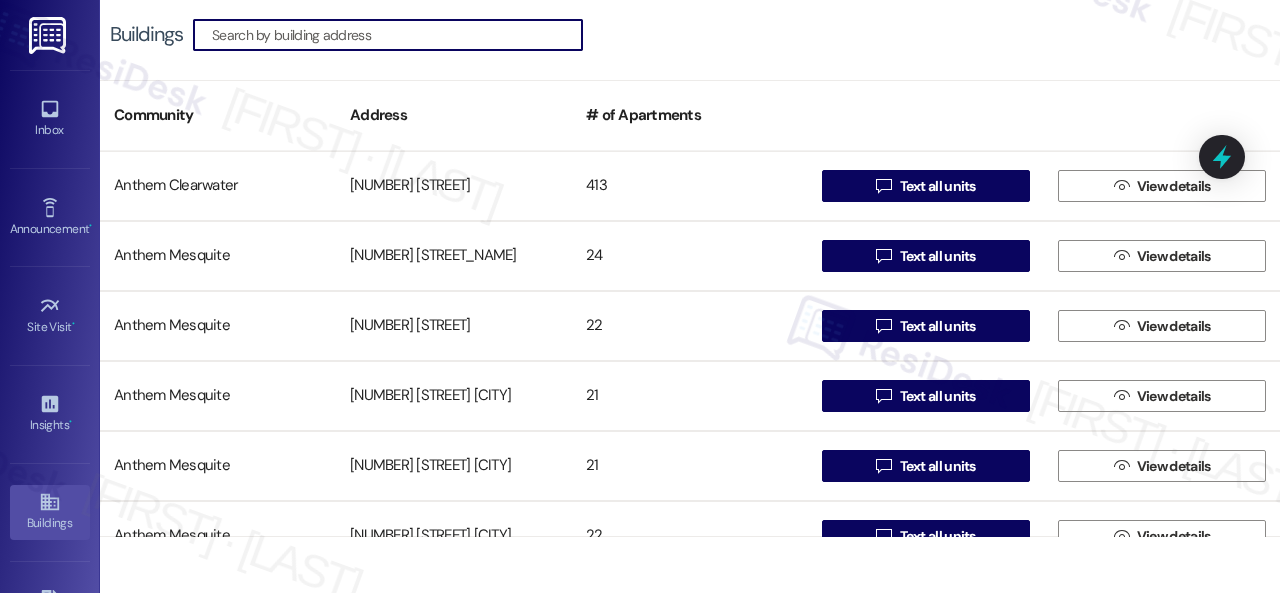 click at bounding box center [397, 35] 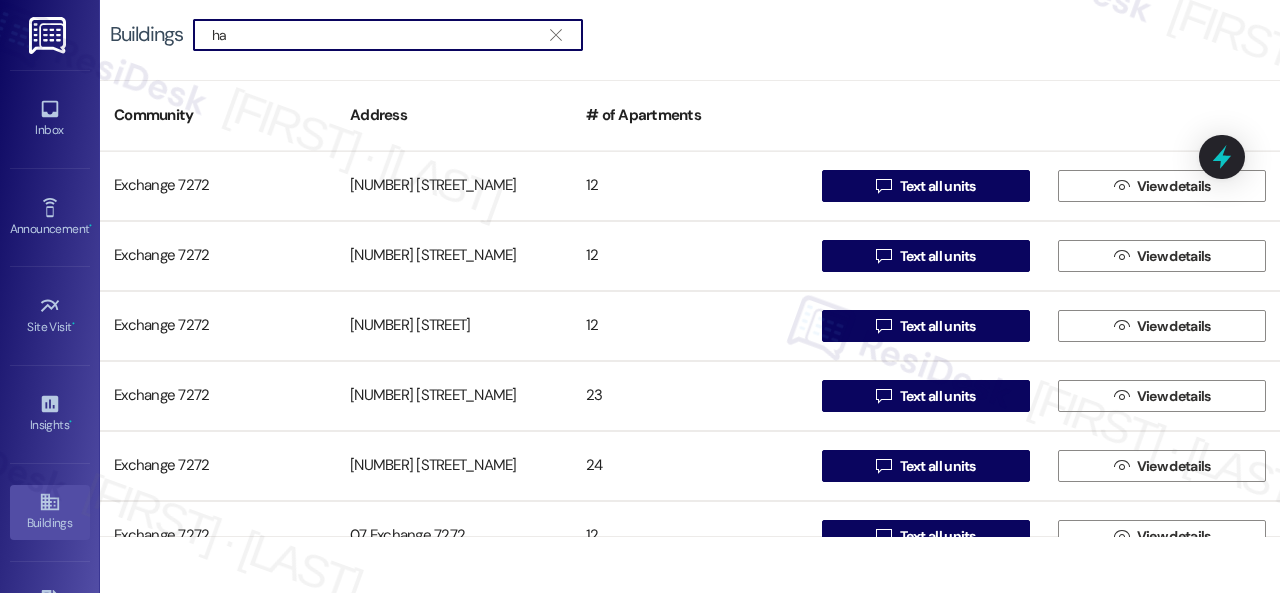 type on "h" 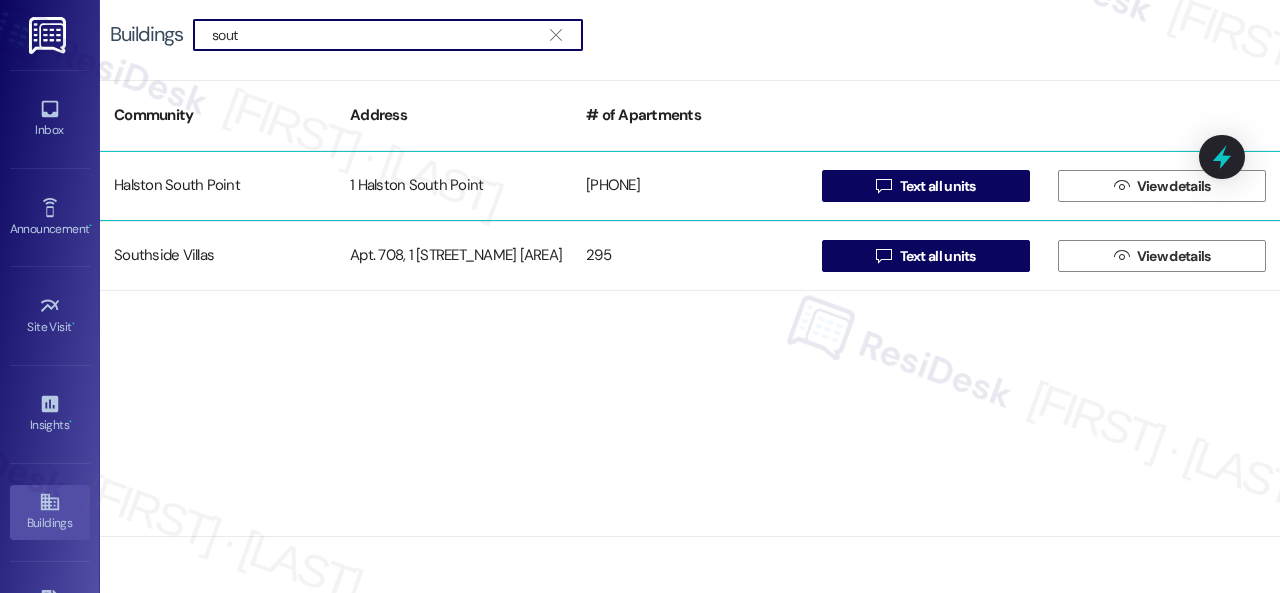 type on "sout" 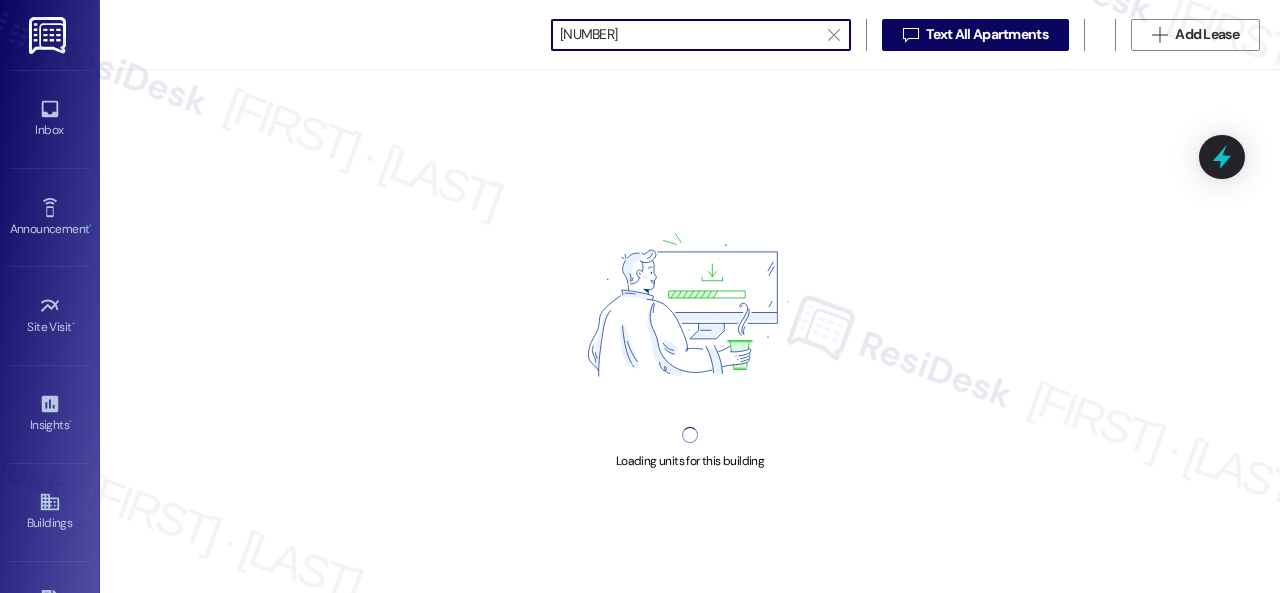scroll, scrollTop: 0, scrollLeft: 0, axis: both 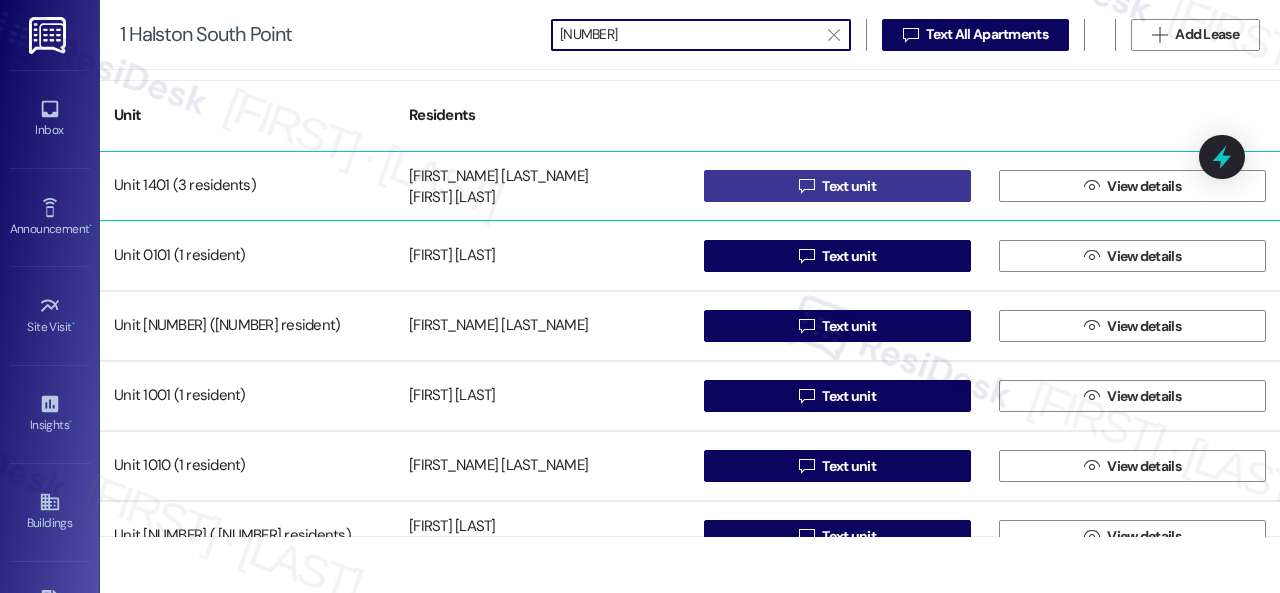 type on "[NUMBER]" 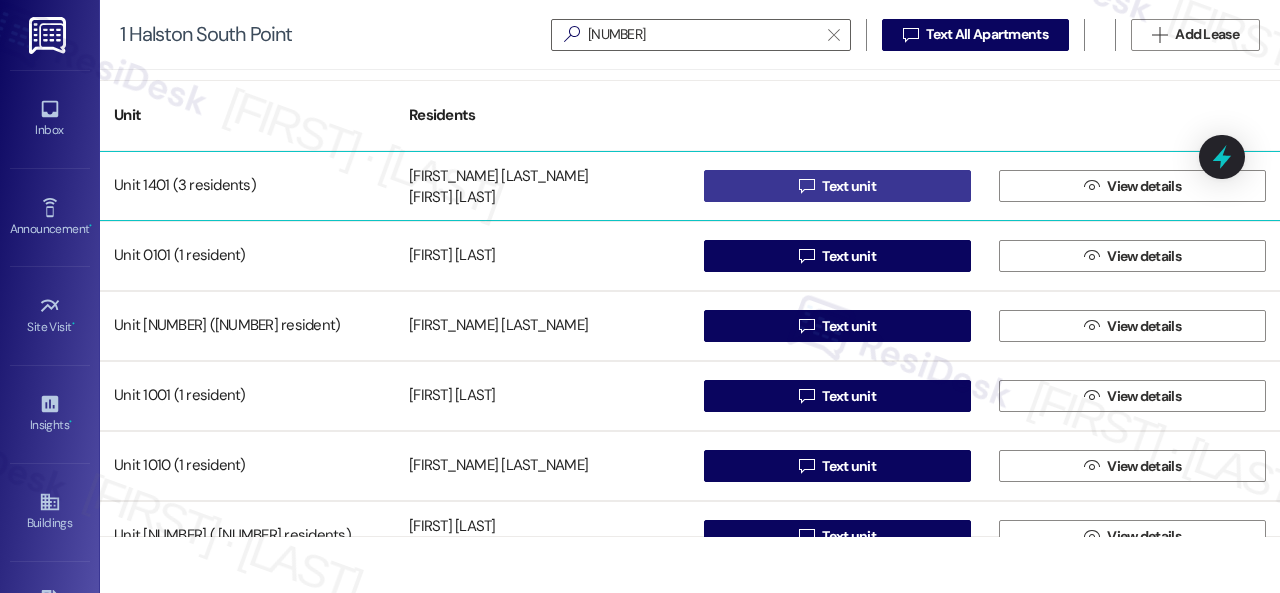 click on " Text unit" at bounding box center (837, 186) 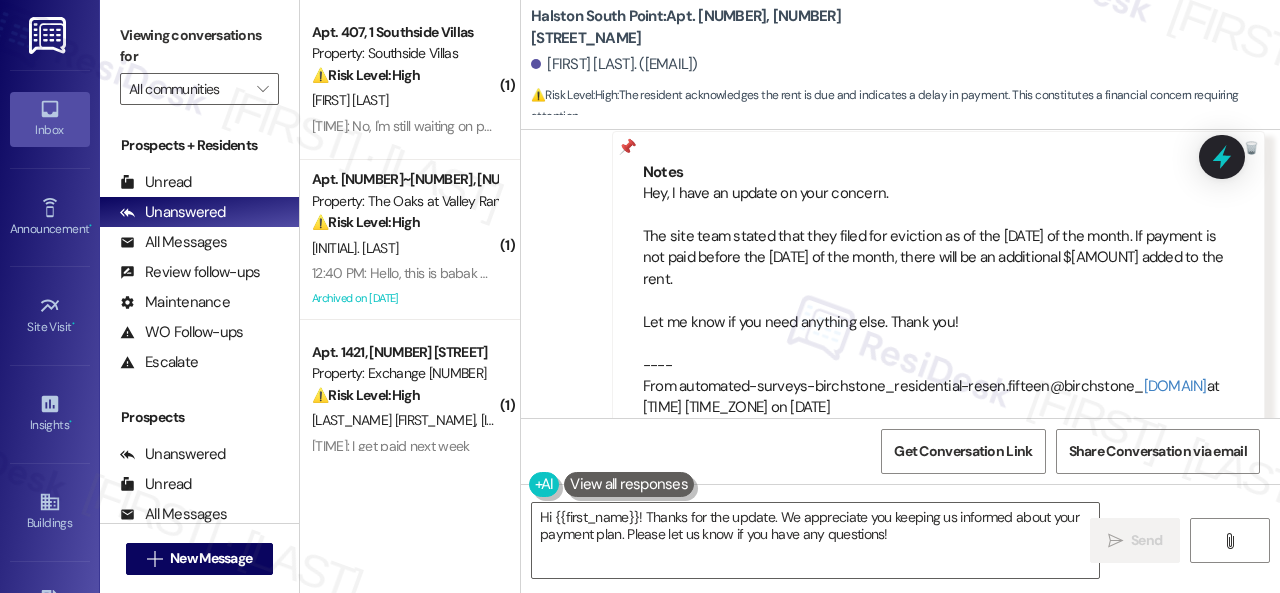 scroll, scrollTop: 15214, scrollLeft: 0, axis: vertical 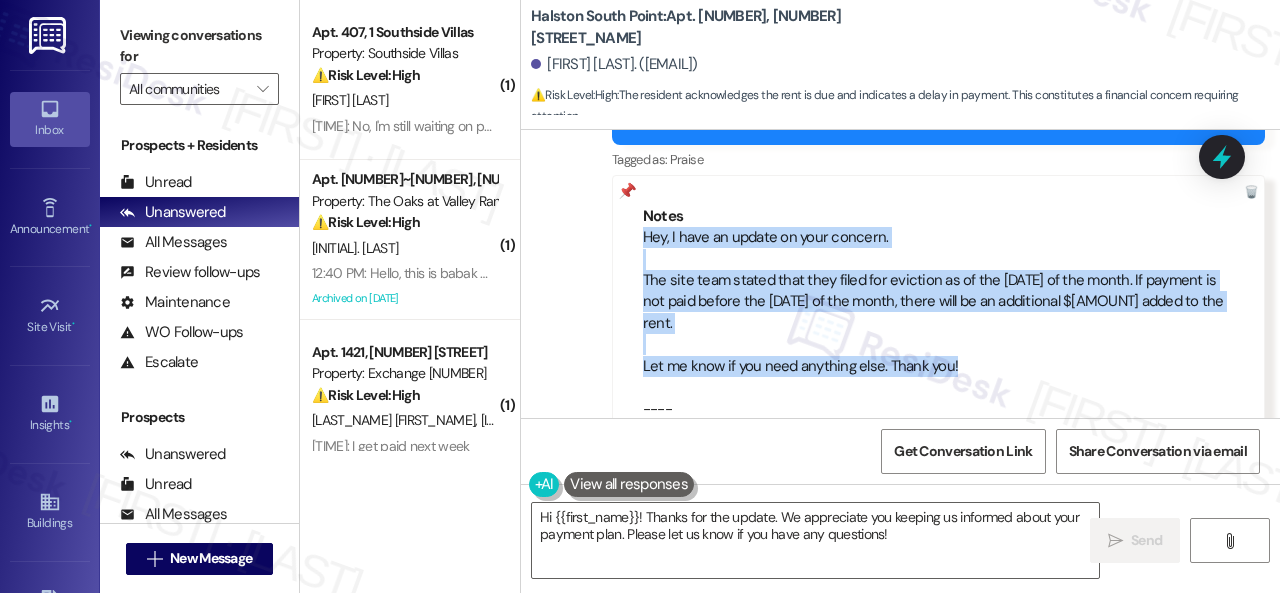 drag, startPoint x: 642, startPoint y: 219, endPoint x: 965, endPoint y: 327, distance: 340.57745 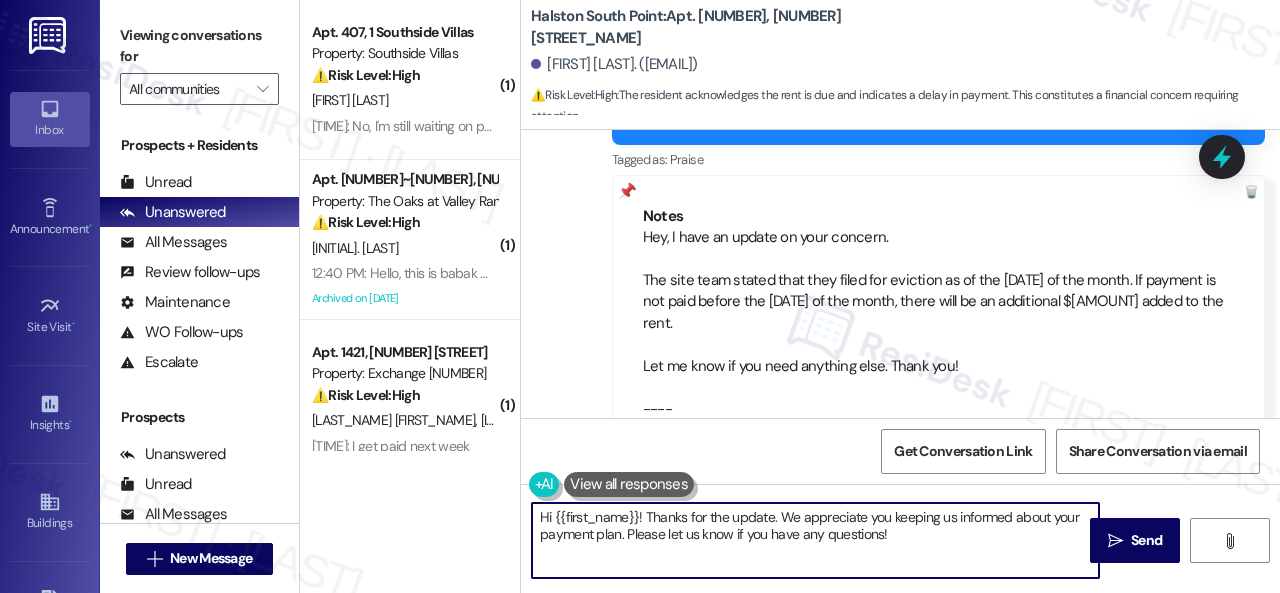 drag, startPoint x: 929, startPoint y: 534, endPoint x: 659, endPoint y: 523, distance: 270.22397 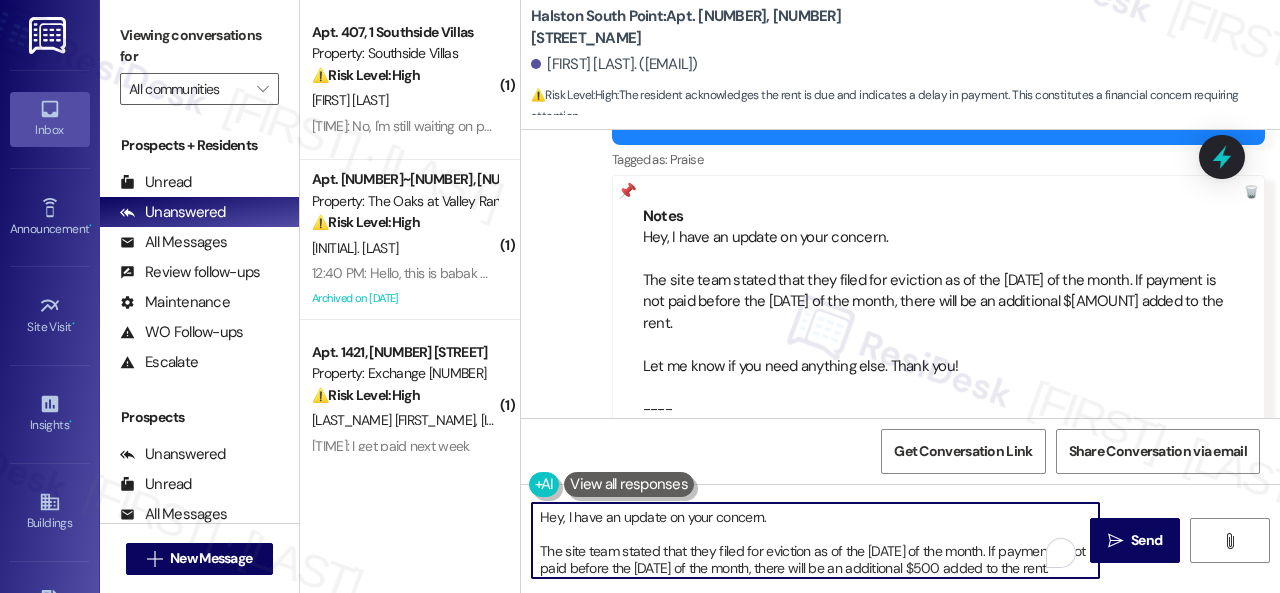 scroll, scrollTop: 32, scrollLeft: 0, axis: vertical 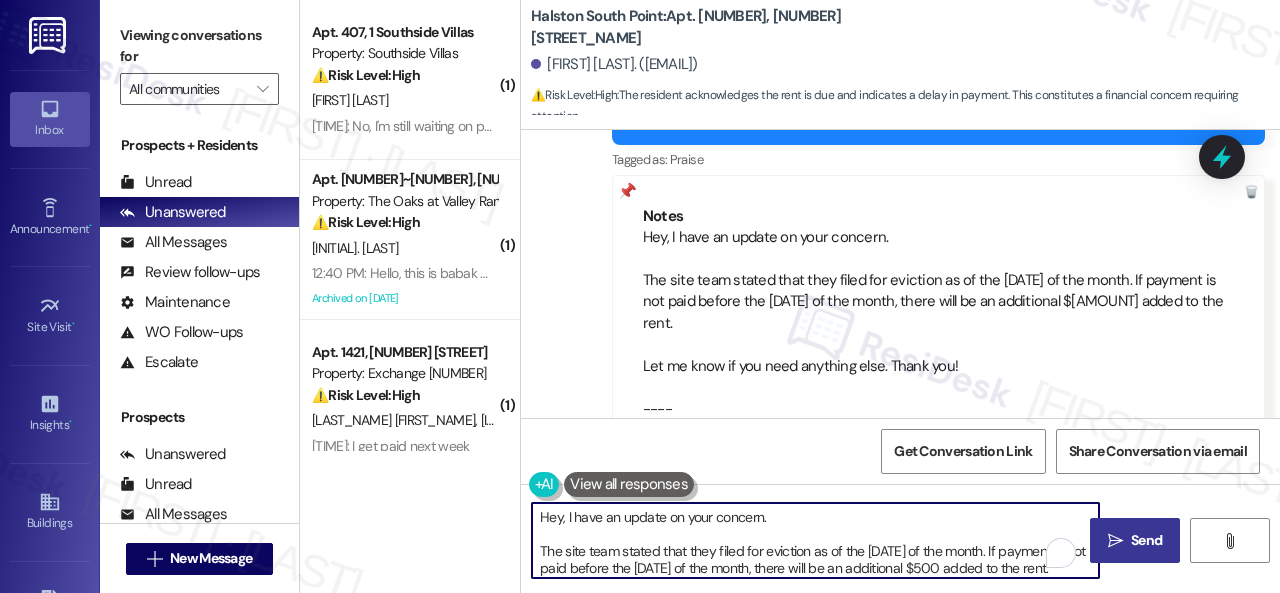 type on "Hey, I have an update on your concern.
The site team stated that they filed for eviction as of the [DATE] of the month. If payment is not paid before the [DATE] of the month, there will be an additional $500 added to the rent.
Let me know if you need anything else. Thank you!" 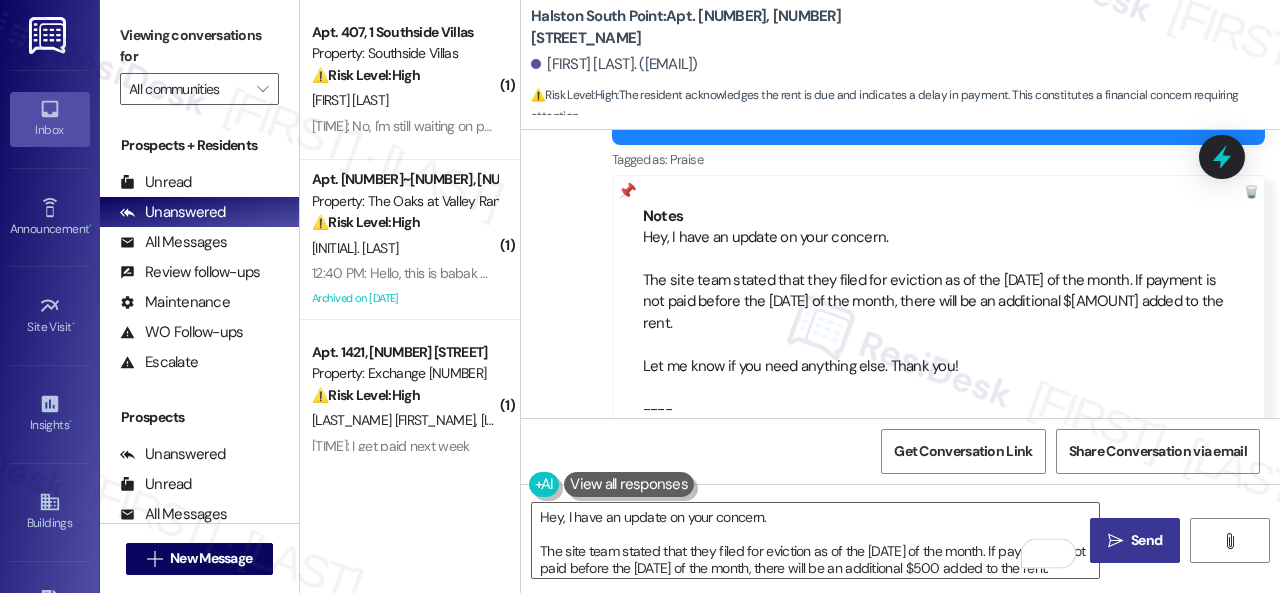 click on "" at bounding box center (1115, 541) 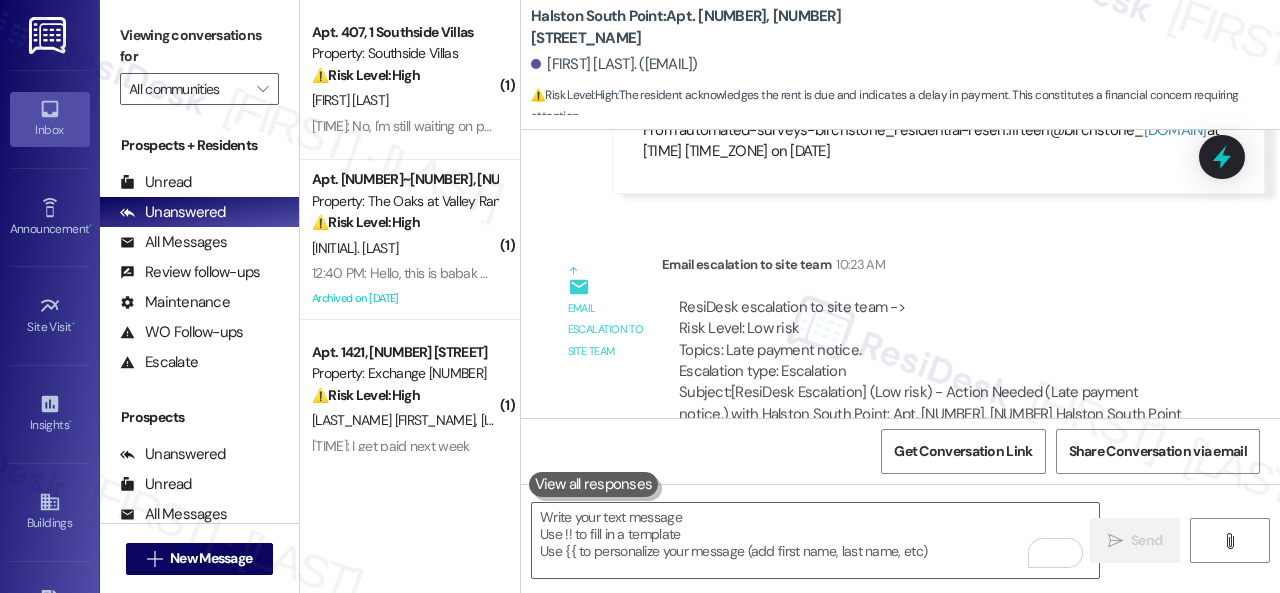 scroll, scrollTop: 15714, scrollLeft: 0, axis: vertical 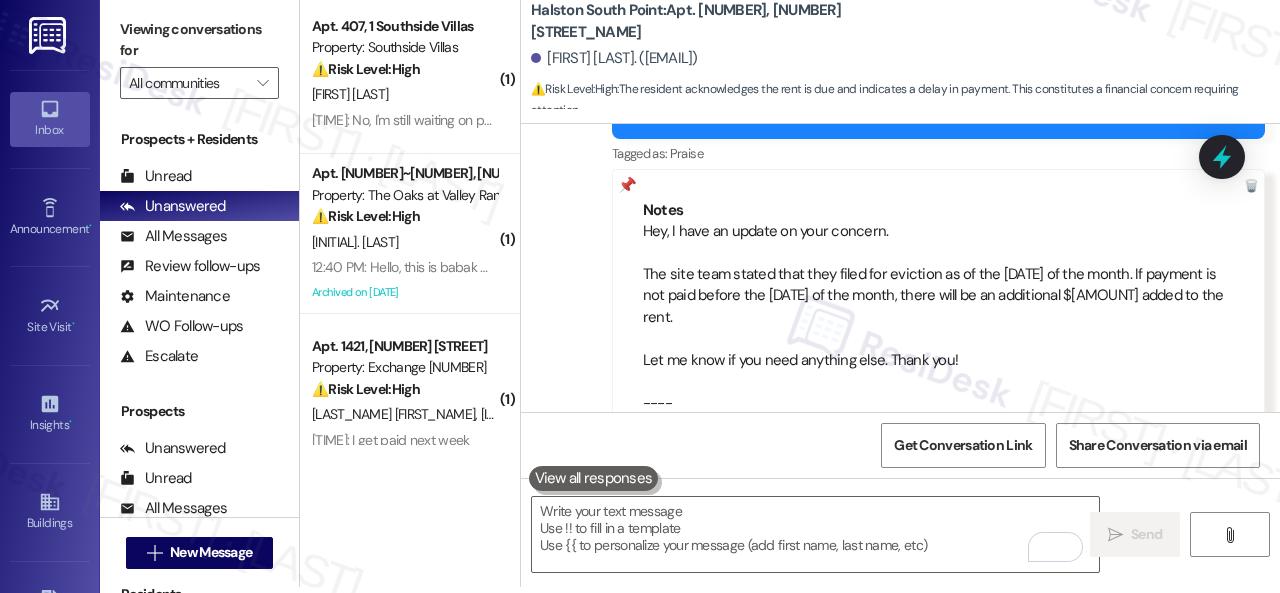 click on "Hey, I have an update on your concern.
The site team stated that they filed for eviction as of the 15th of the month. If payment is not paid before the 15th of the month, there will be an additional $500 added to the rent.
Let me know if you need anything else. Thank you!
----
From automated-surveys-birchstone_residential-resen.fifteen@birchstone_ residential.com  at 12:36PM Eastern time on 08/06/2025" at bounding box center (938, 339) 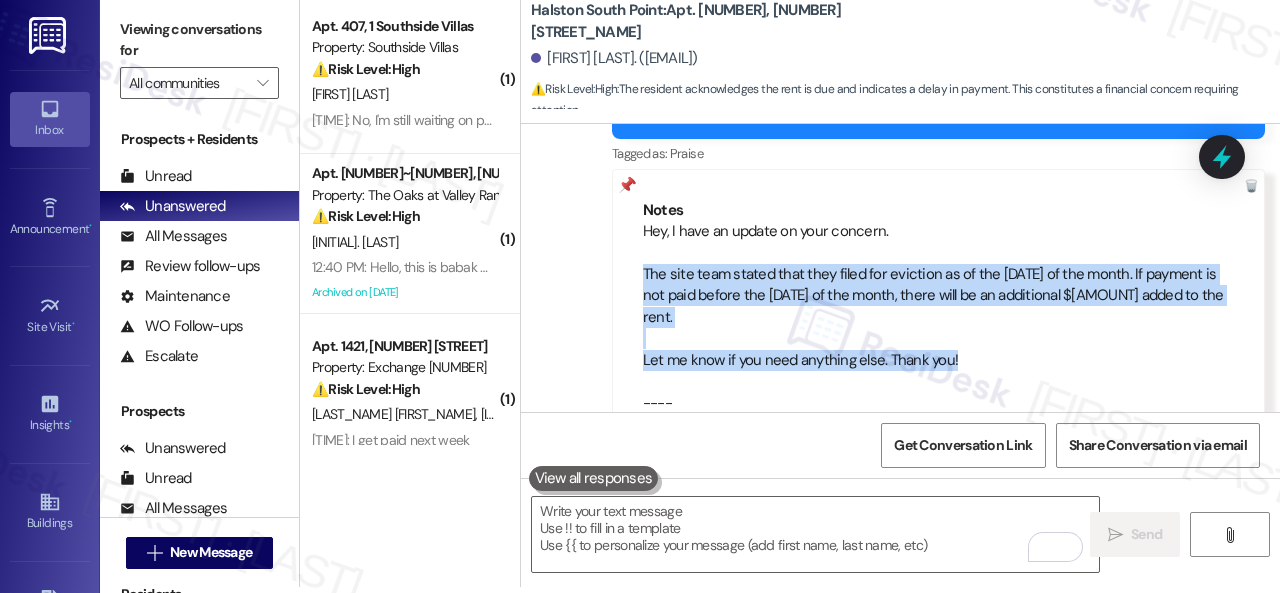 drag, startPoint x: 642, startPoint y: 256, endPoint x: 1028, endPoint y: 319, distance: 391.1074 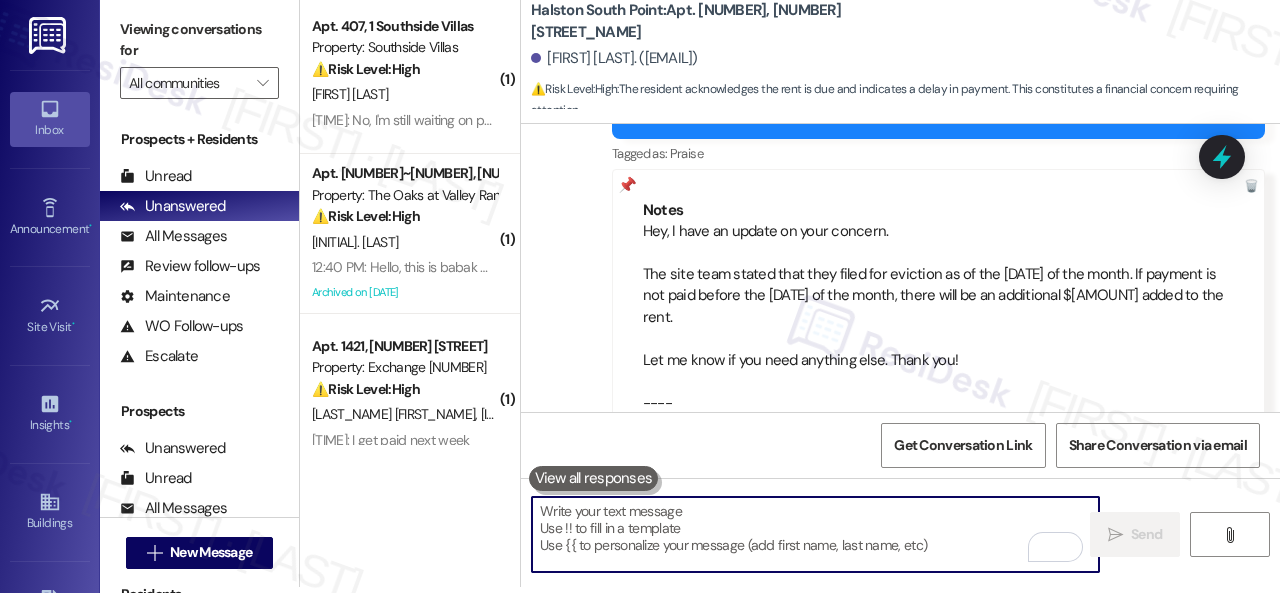 click at bounding box center [815, 534] 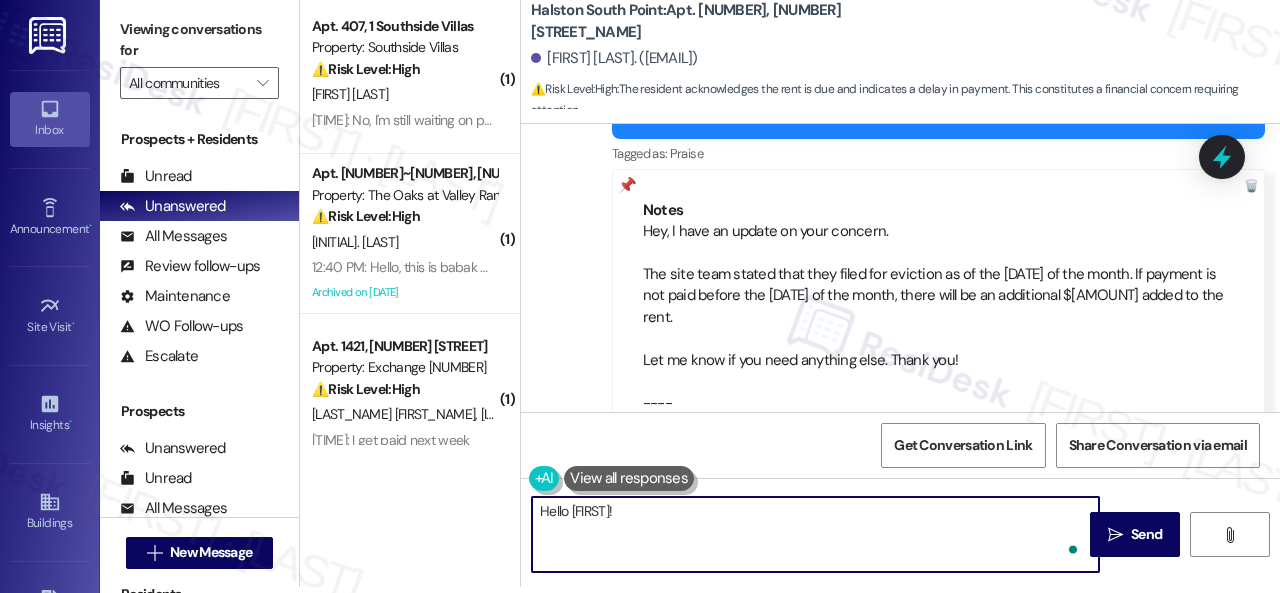 paste on "The site team stated that they filed for eviction as of the [DATE] of the month. If payment is not paid before the [DATE] of the month, there will be an additional $[AMOUNT] added to the rent.
Let me know if you need anything else. Thank you!" 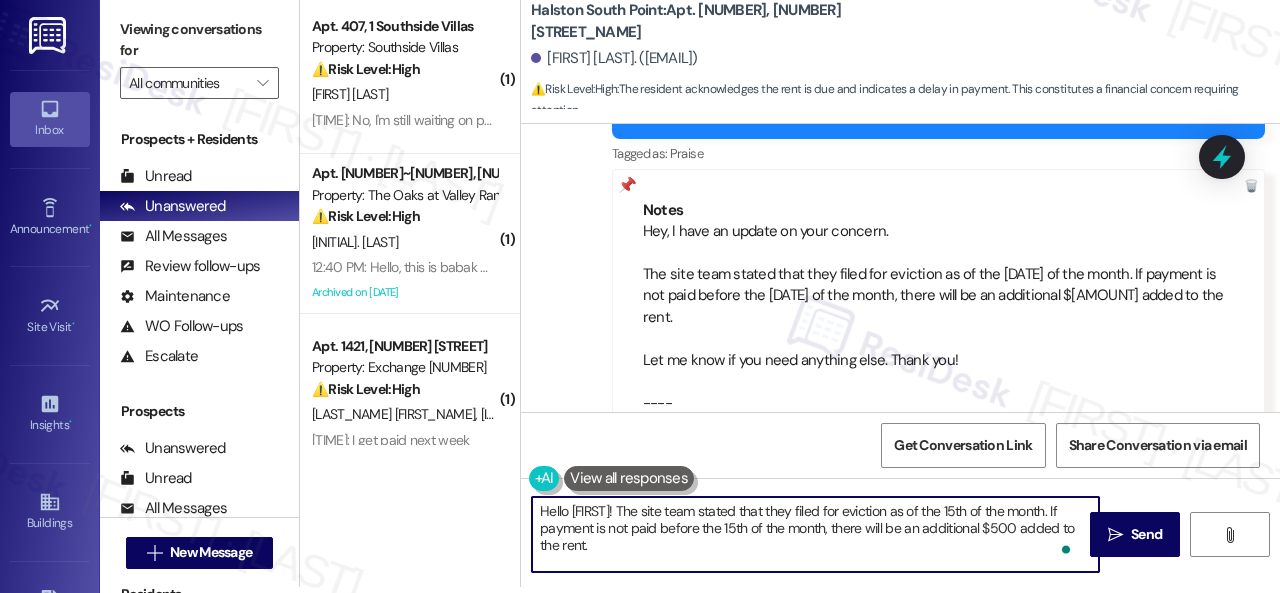 scroll, scrollTop: 16, scrollLeft: 0, axis: vertical 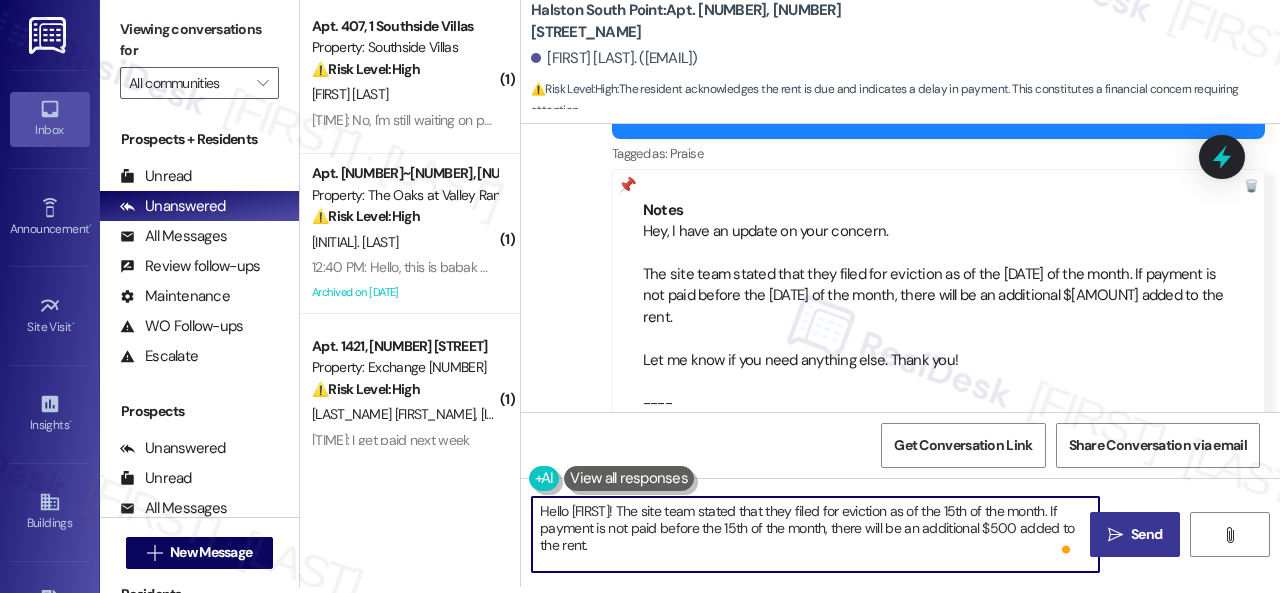 type on "Hello [FIRST]! The site team stated that they filed for eviction as of the 15th of the month. If payment is not paid before the 15th of the month, there will be an additional $500 added to the rent.
Let me know if you need anything else. Thank you!" 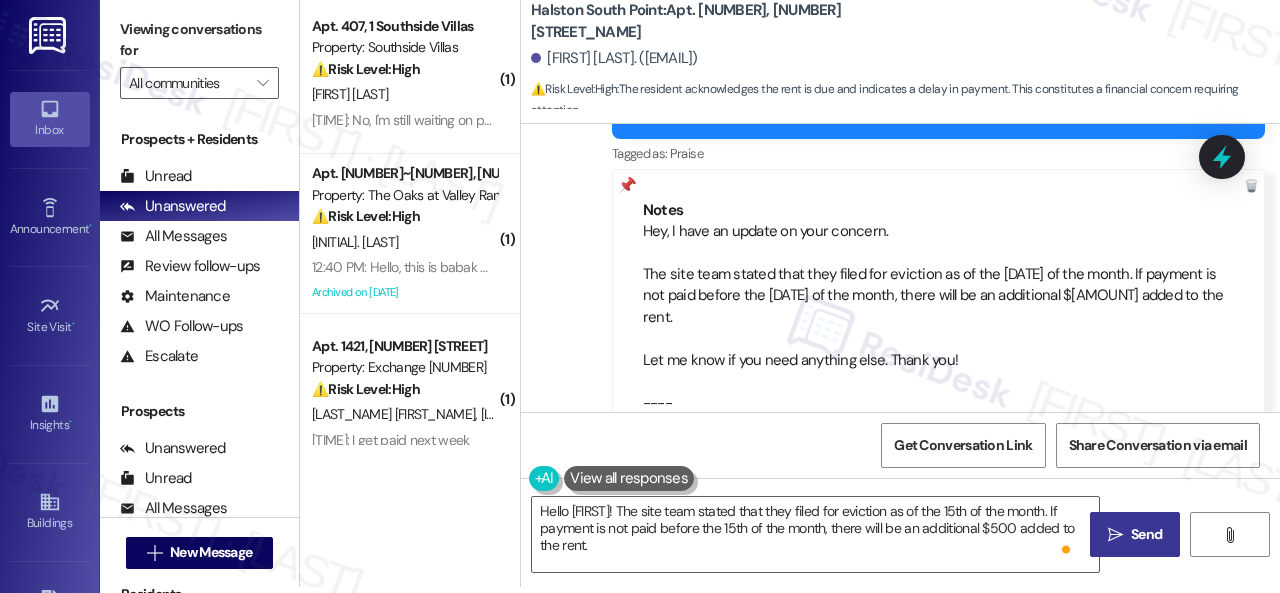 click on "Send" at bounding box center (1146, 534) 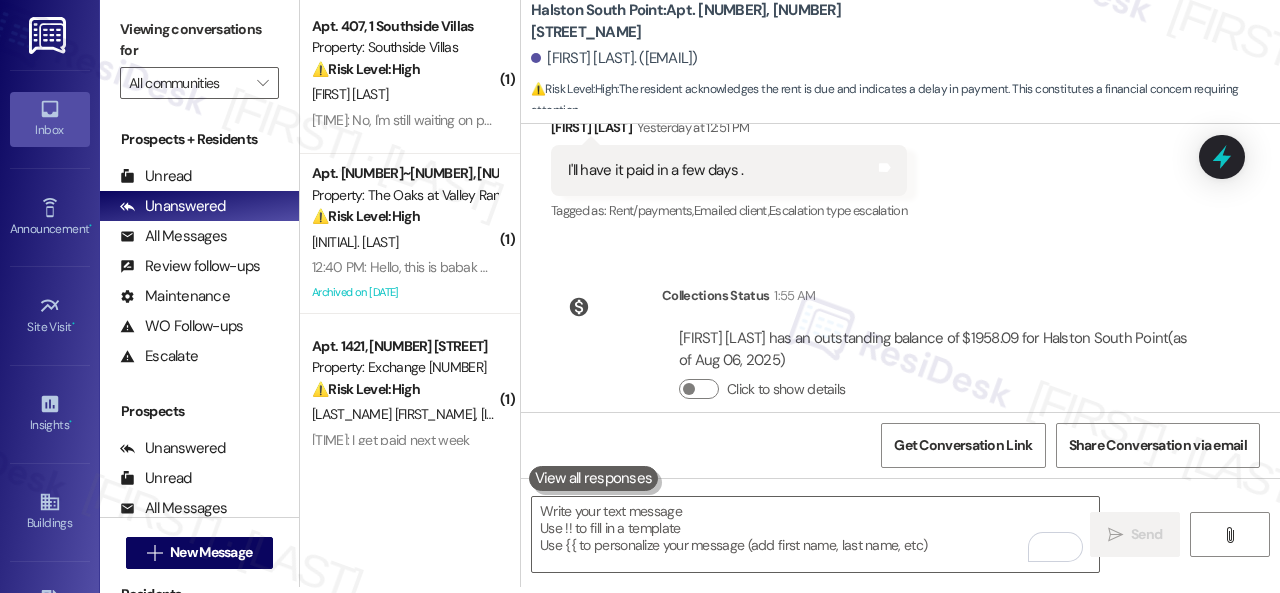 scroll, scrollTop: 14714, scrollLeft: 0, axis: vertical 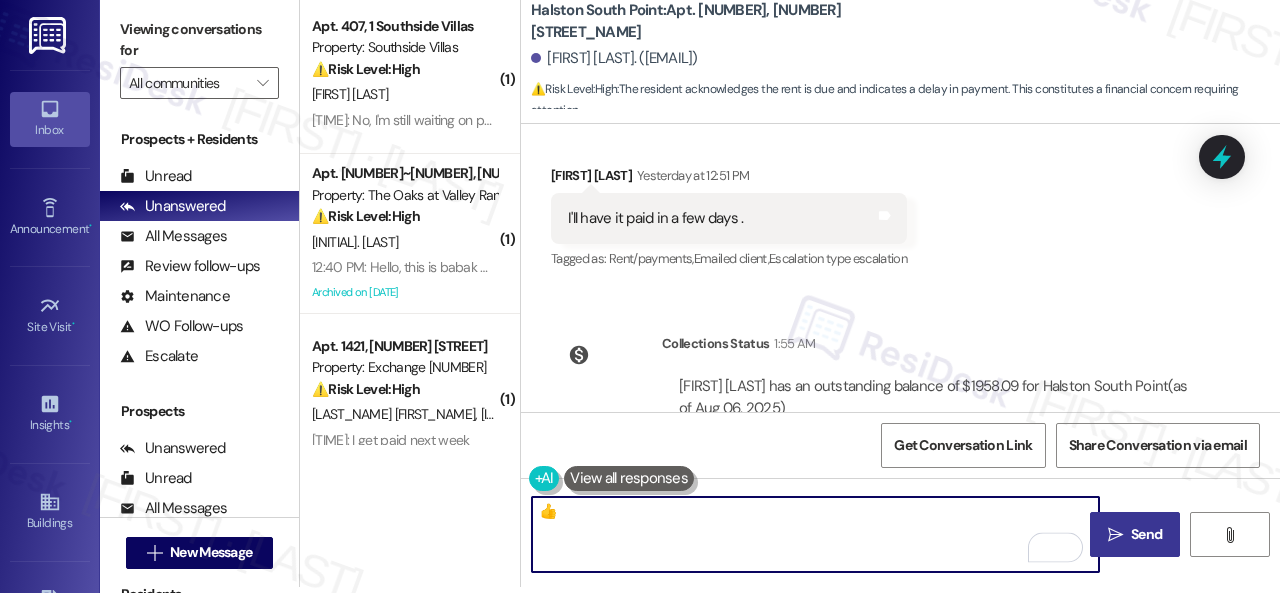 type on "👍" 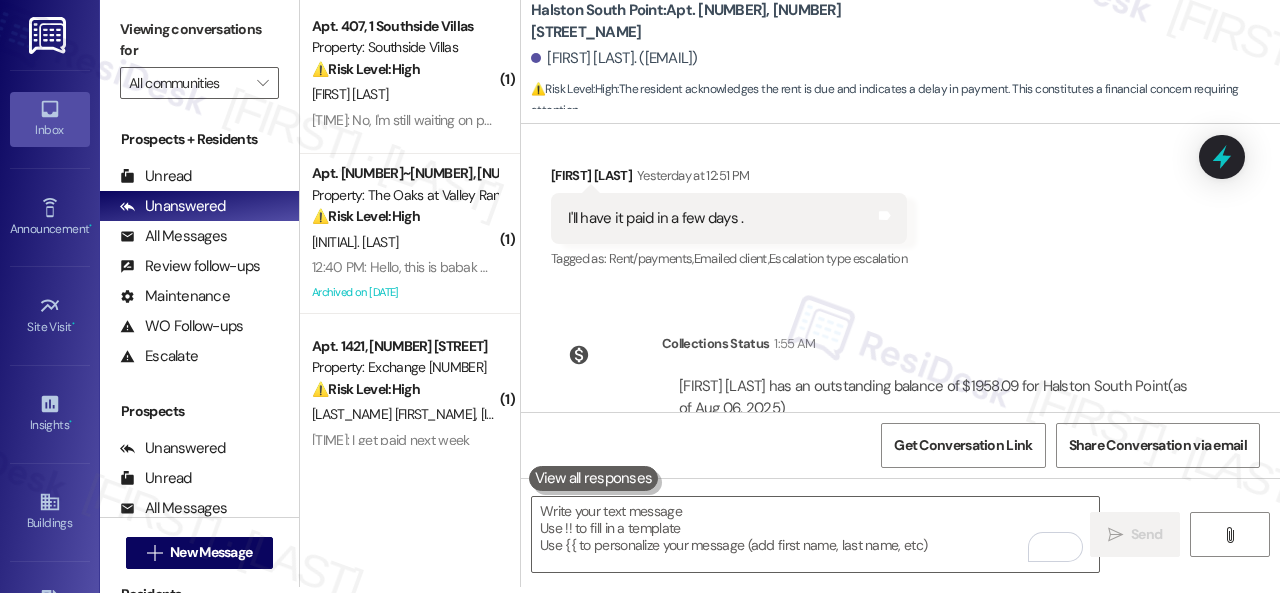 scroll, scrollTop: 0, scrollLeft: 0, axis: both 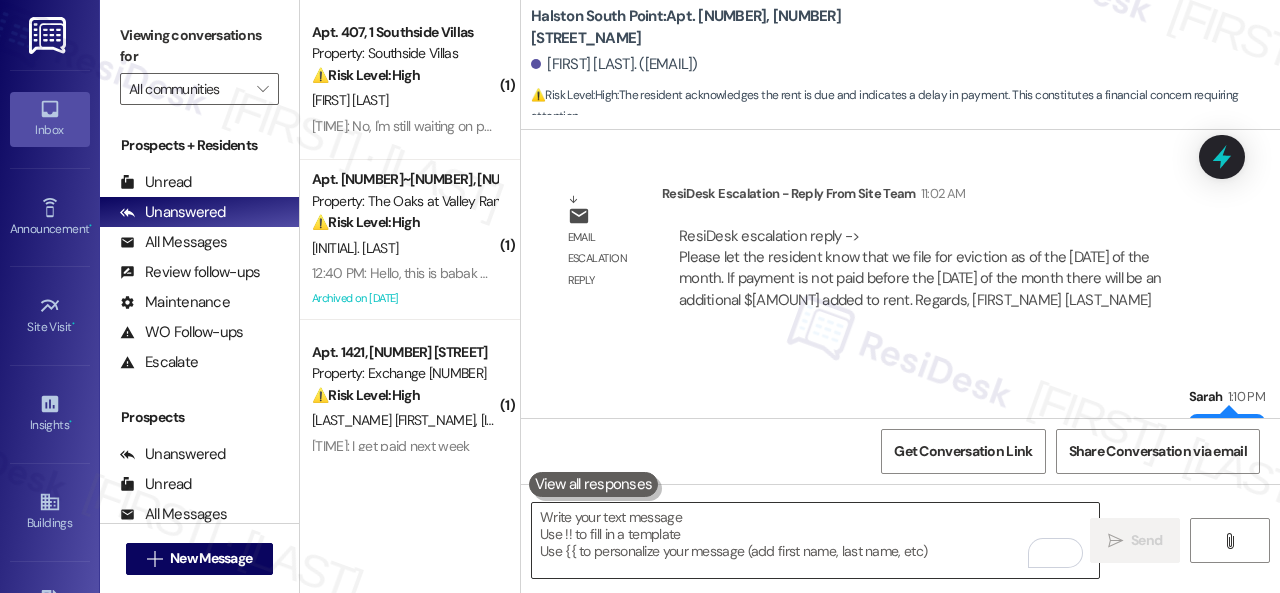 click at bounding box center (815, 540) 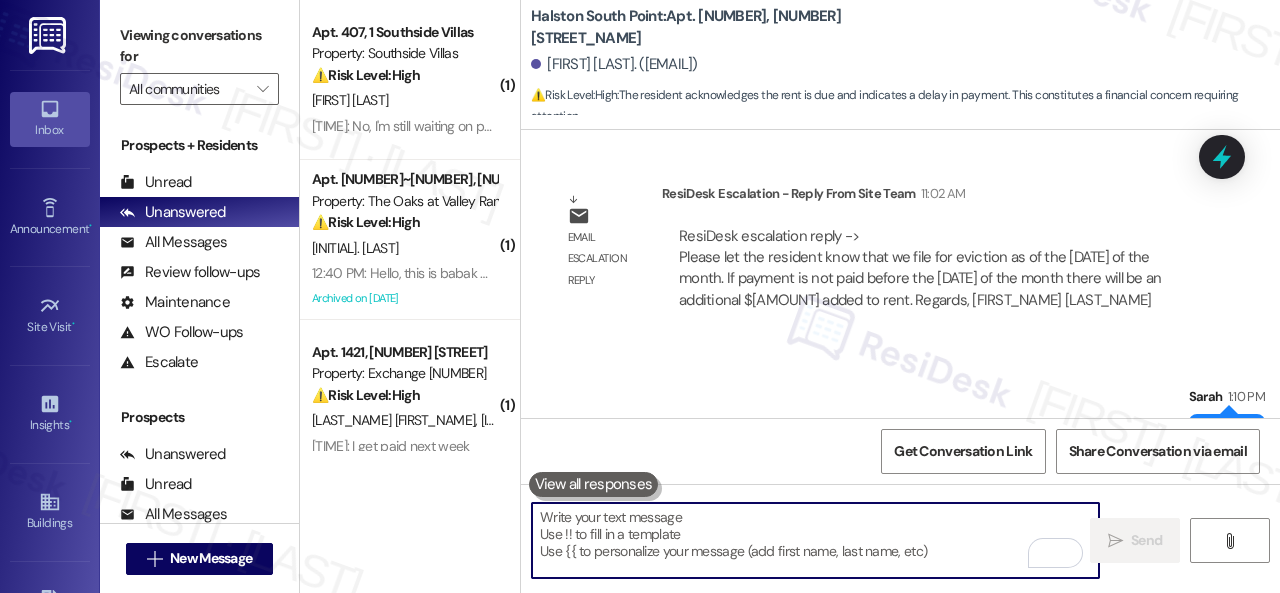 paste on "The site team stated that they filed for eviction as of the [DATE] of the month. If payment is not paid before the [DATE] of the month, there will be an additional $[AMOUNT] added to the rent.
Let me know if you need anything else. Thank you!" 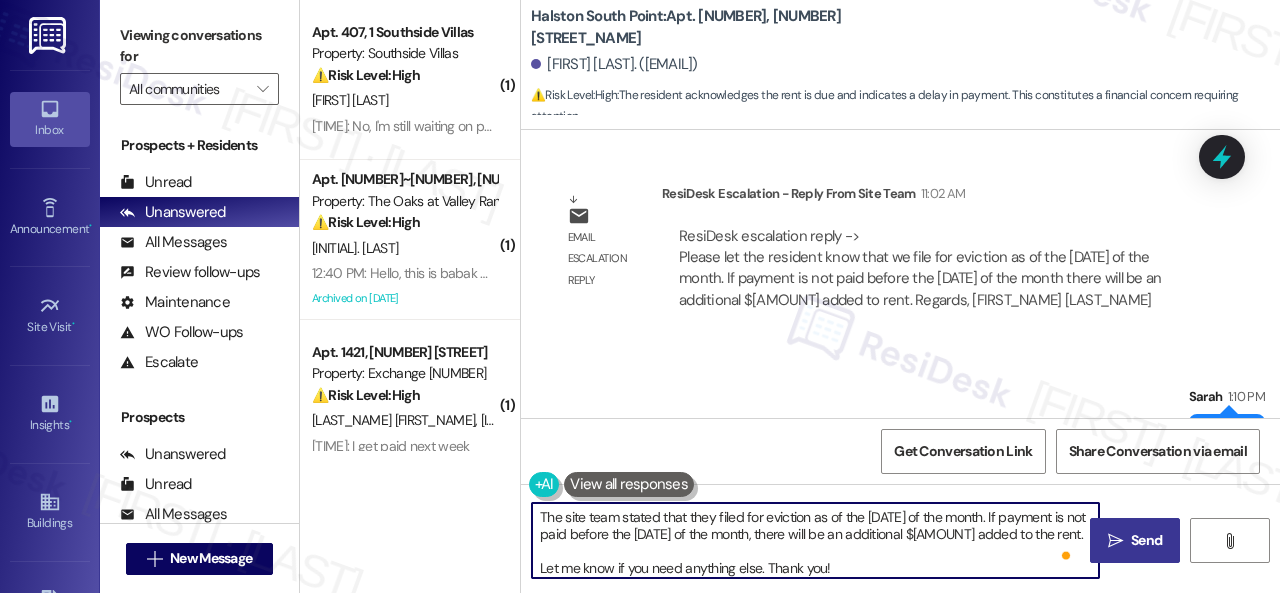 type on "The site team stated that they filed for eviction as of the [DATE] of the month. If payment is not paid before the [DATE] of the month, there will be an additional $[AMOUNT] added to the rent.
Let me know if you need anything else. Thank you!" 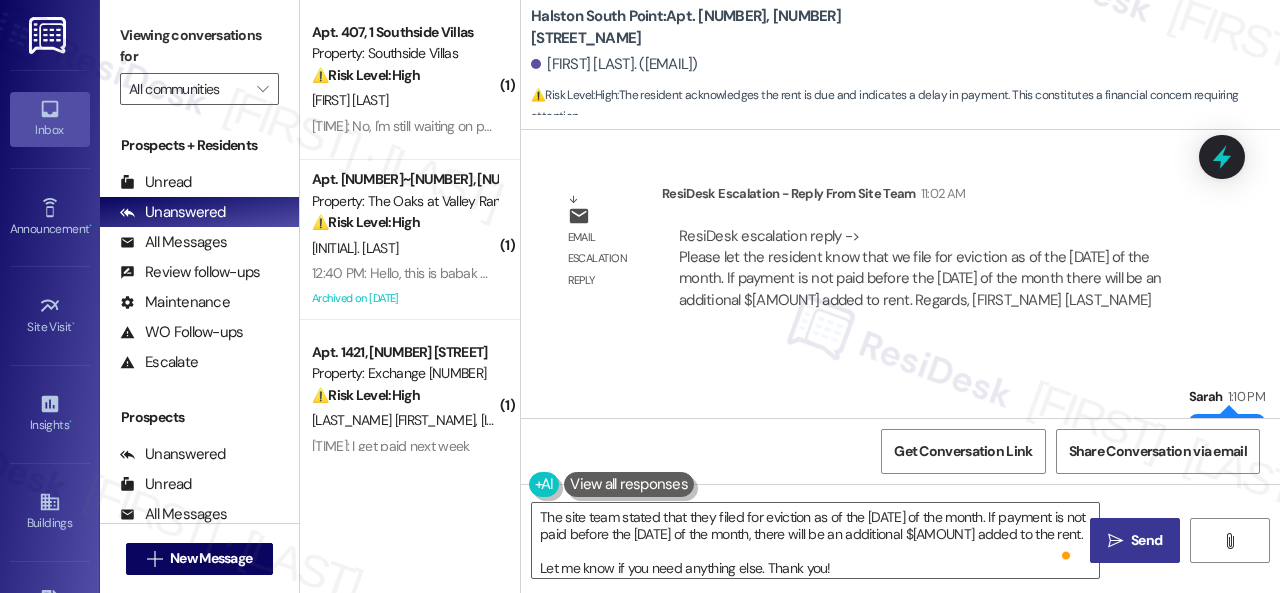 click on "Send" at bounding box center (1146, 540) 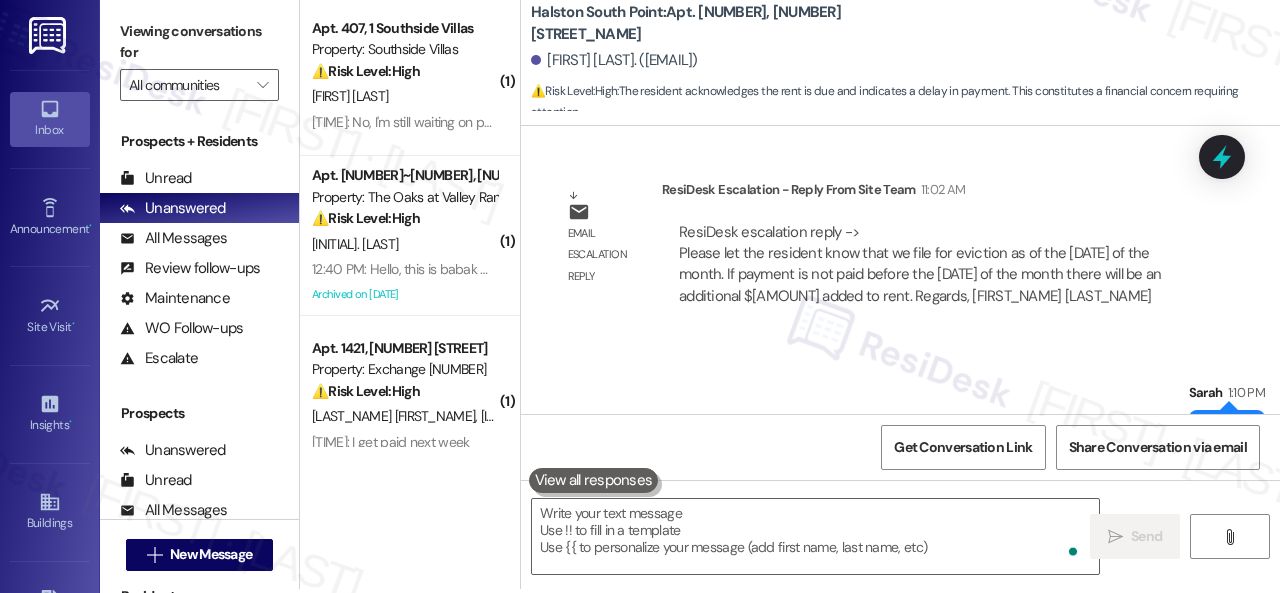 scroll, scrollTop: 6, scrollLeft: 0, axis: vertical 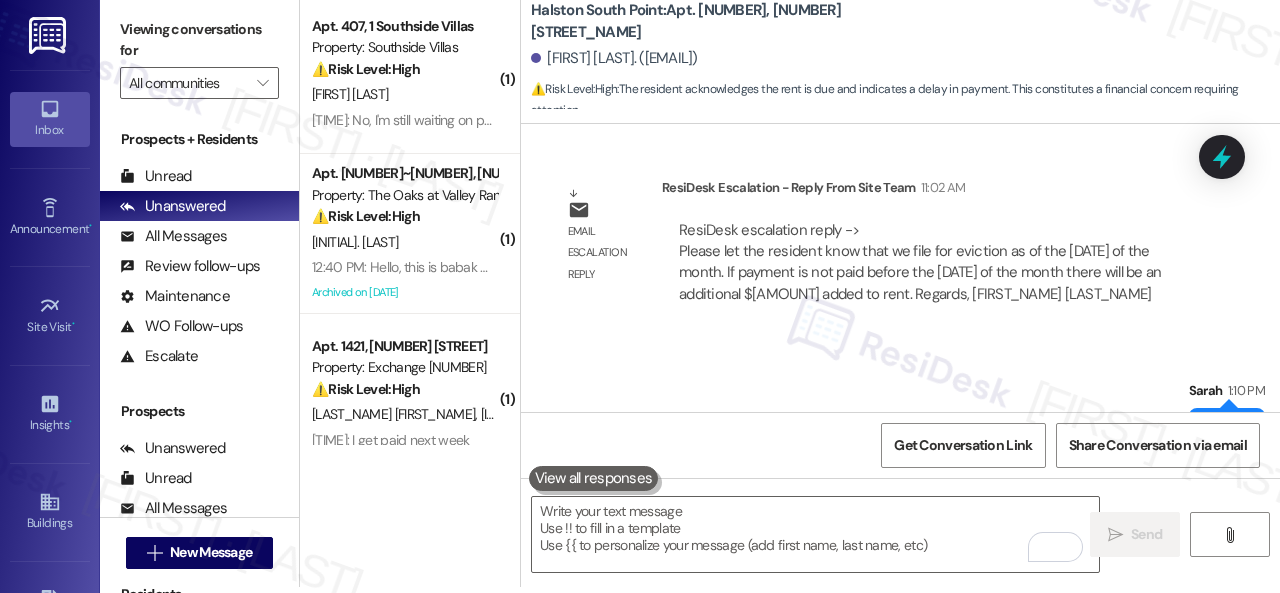 click on "Sent via SMS [FIRST] [TIME] 👍 Tags and notes" at bounding box center [900, 404] 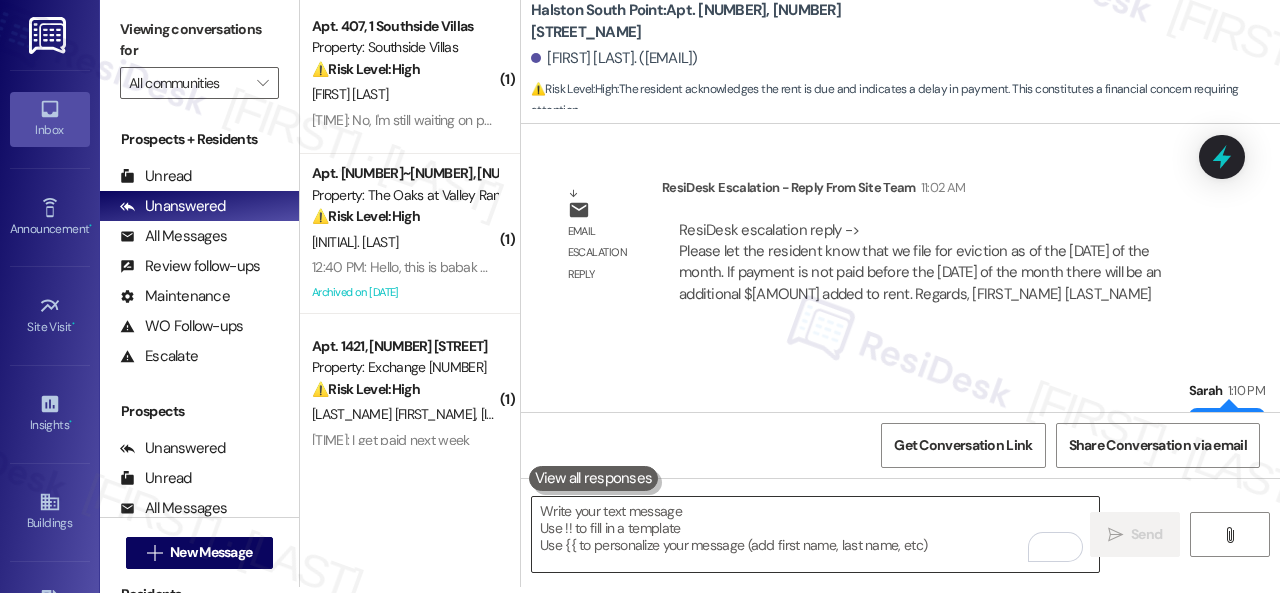 click at bounding box center [815, 534] 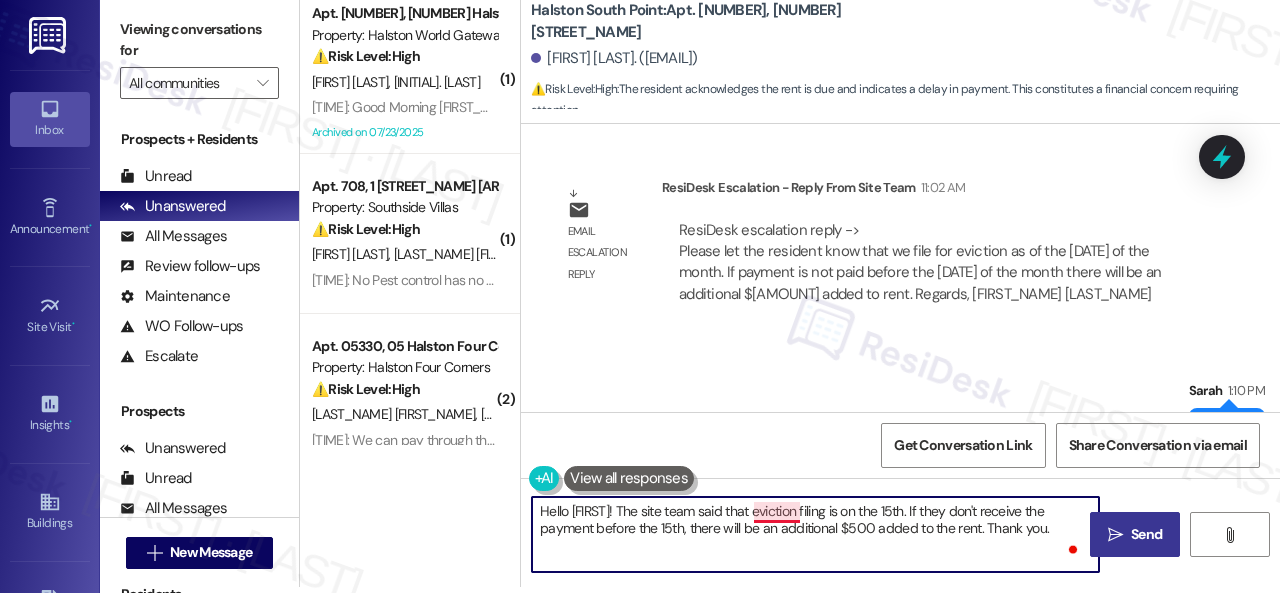 click on "Hello [FIRST]! The site team said that eviction filing is on the 15th. If they don't receive the payment before the 15th, there will be an additional $500 added to the rent. Thank you." at bounding box center [815, 534] 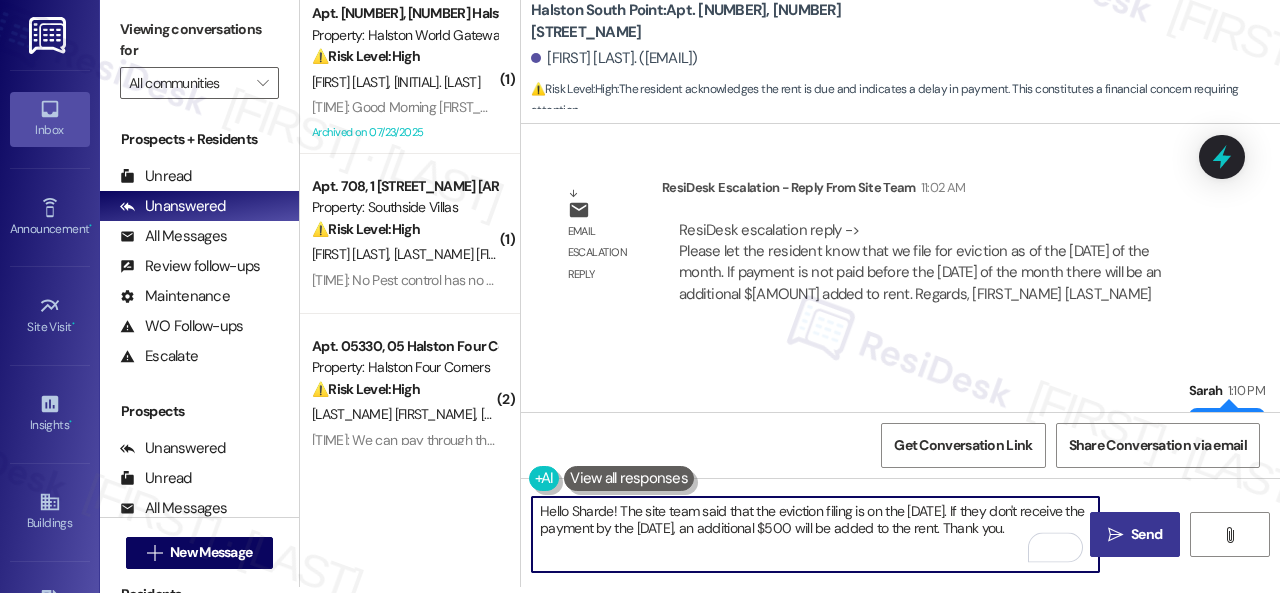 paste on "tated that the eviction filing is scheduled for" 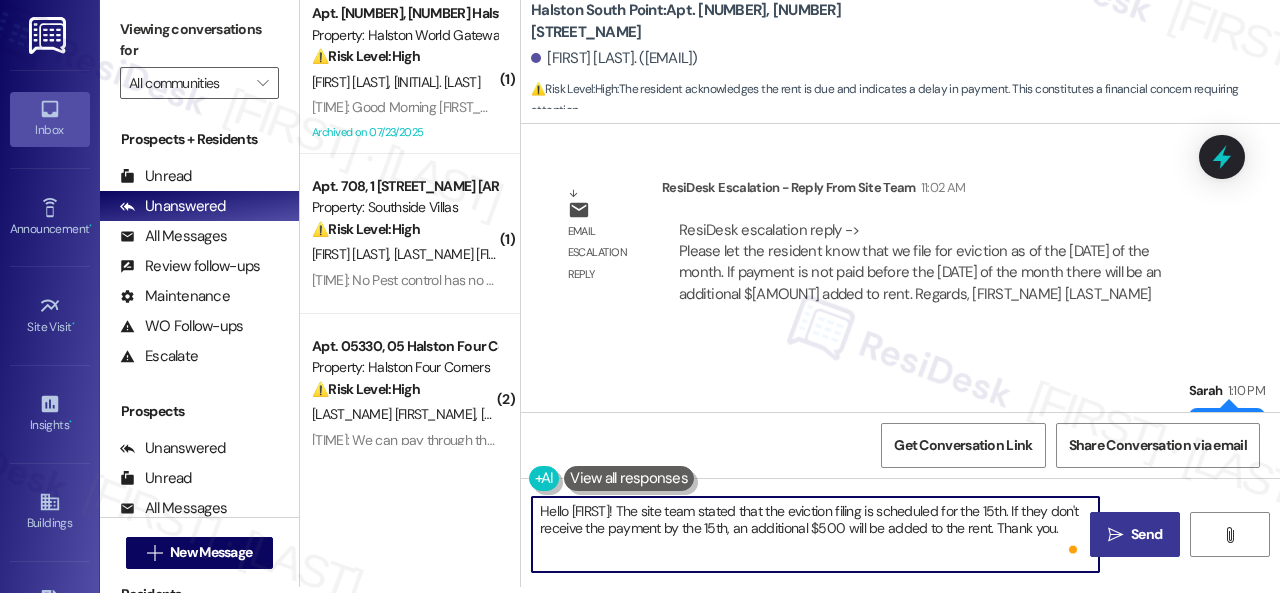 click on "Hello [FIRST]! The site team stated that the eviction filing is scheduled for the 15th. If they don't receive the payment by the 15th, an additional $500 will be added to the rent. Thank you." at bounding box center [815, 534] 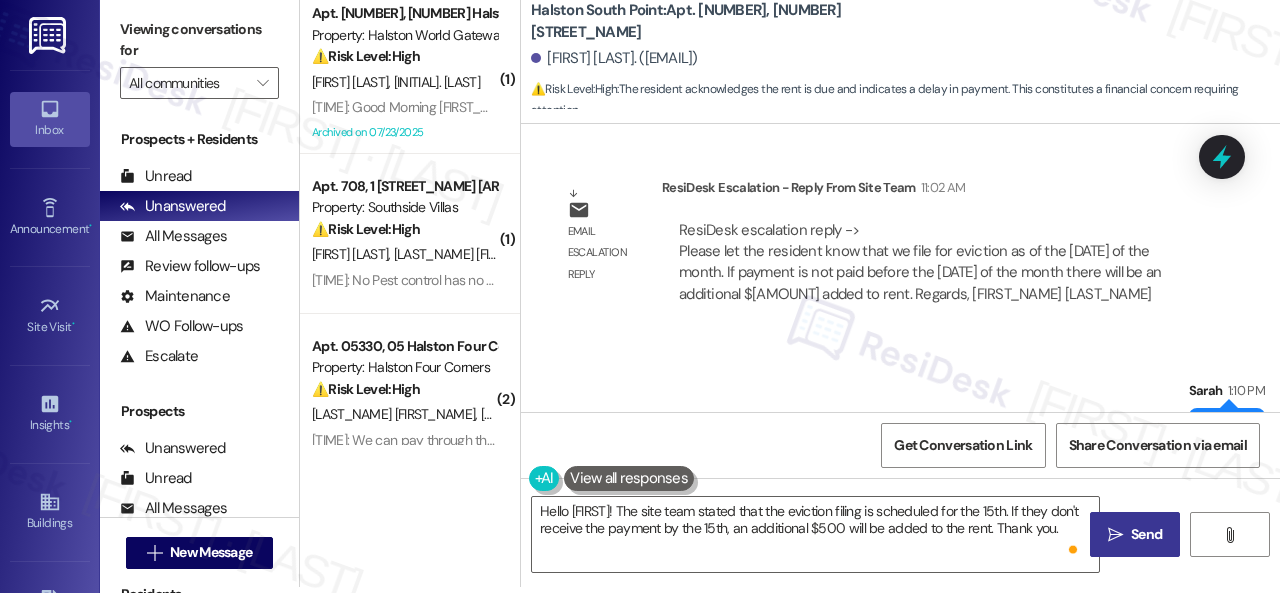 click on "Send" at bounding box center (1146, 534) 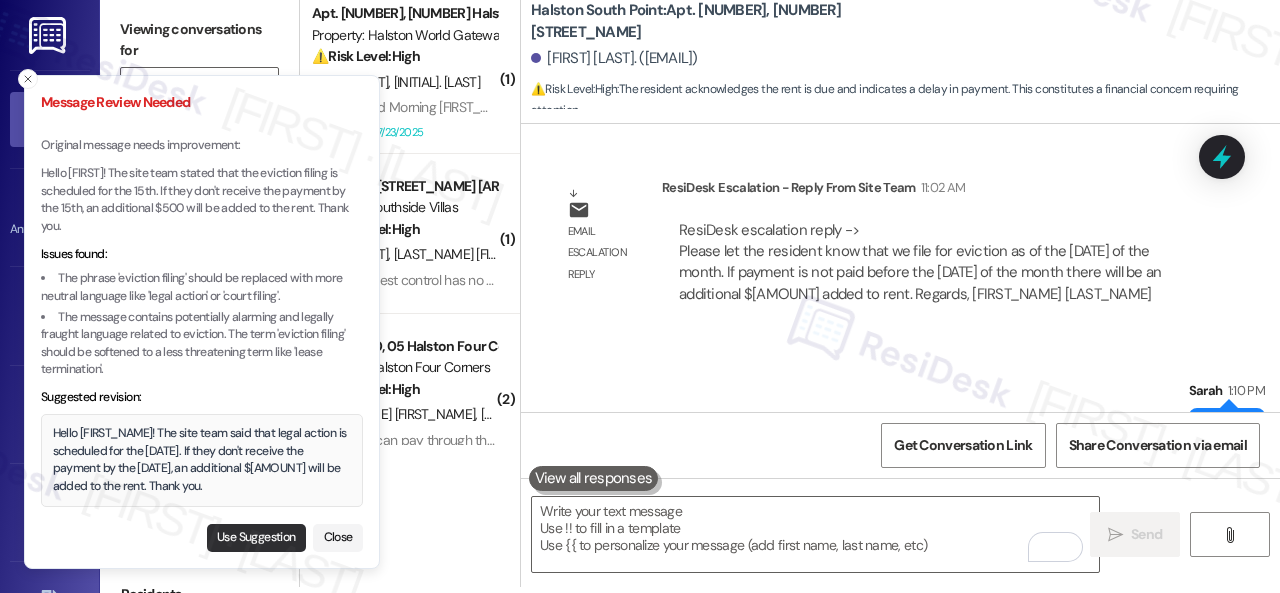 click on "Use Suggestion" at bounding box center (256, 538) 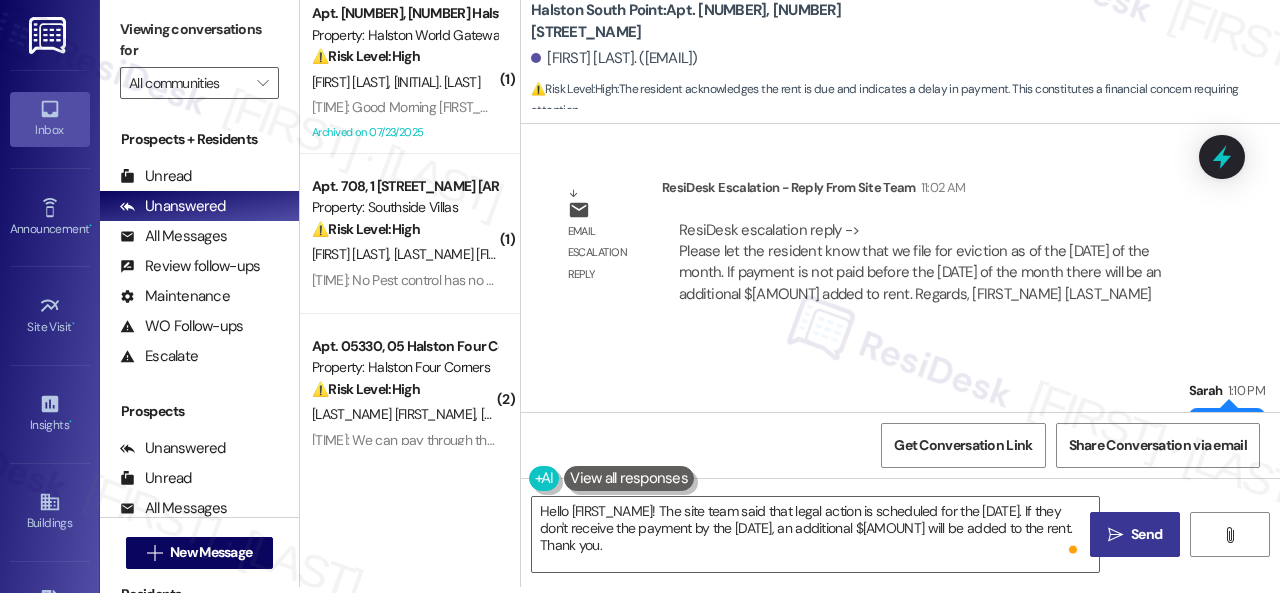 click on "Send" at bounding box center [1146, 534] 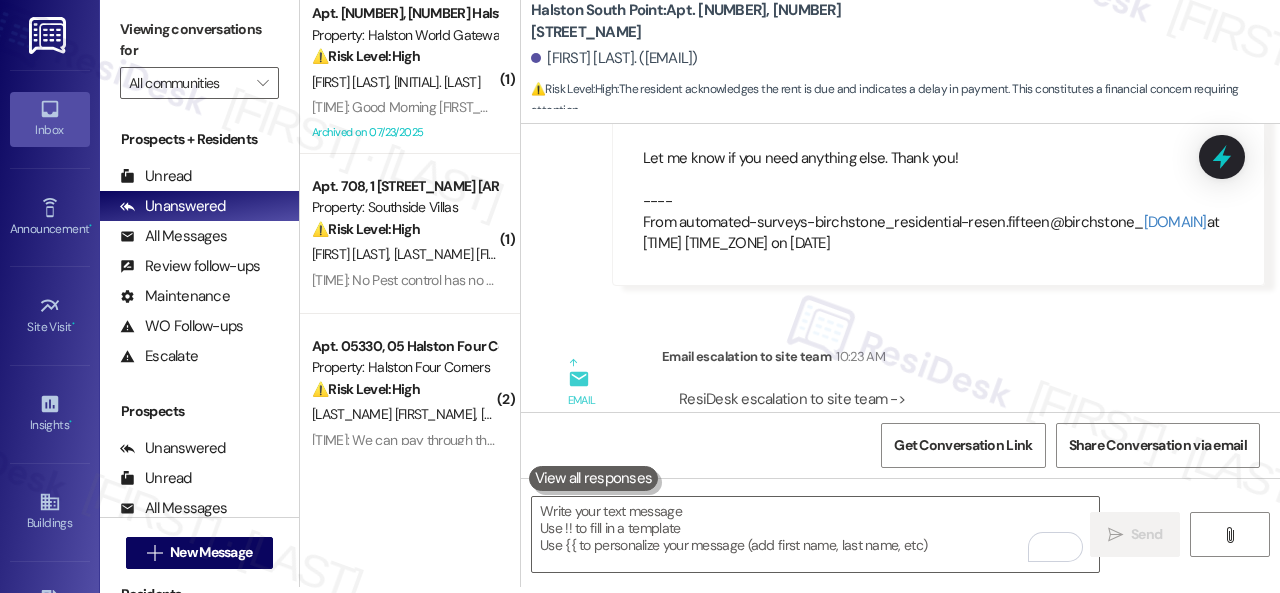scroll, scrollTop: 15853, scrollLeft: 0, axis: vertical 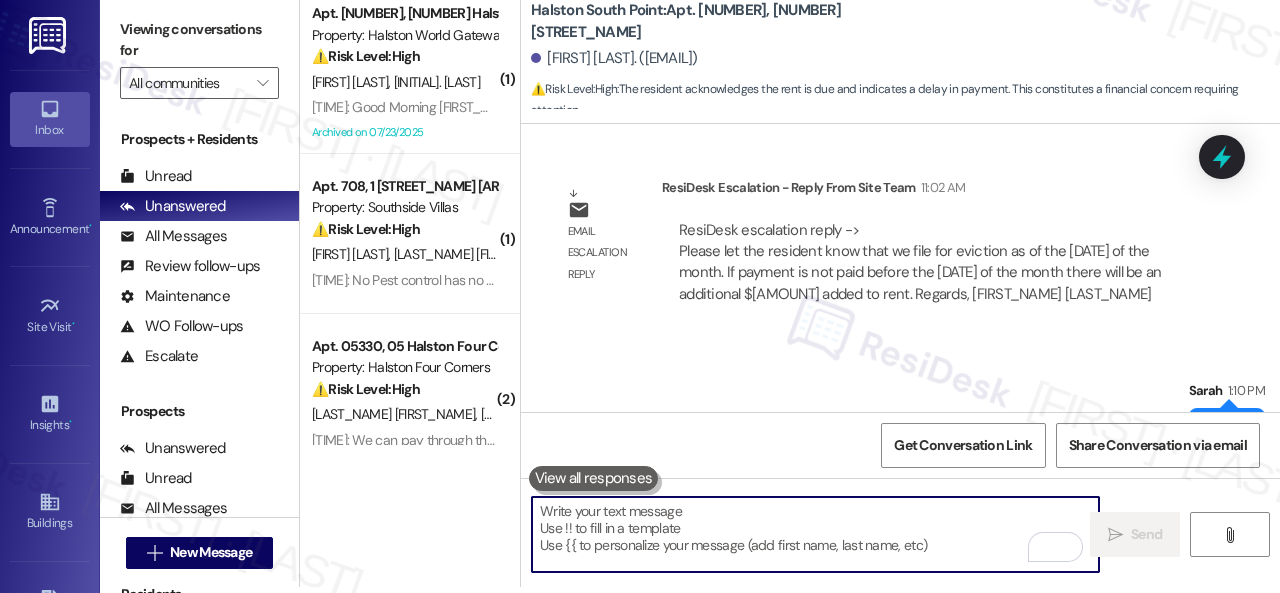 click at bounding box center (815, 534) 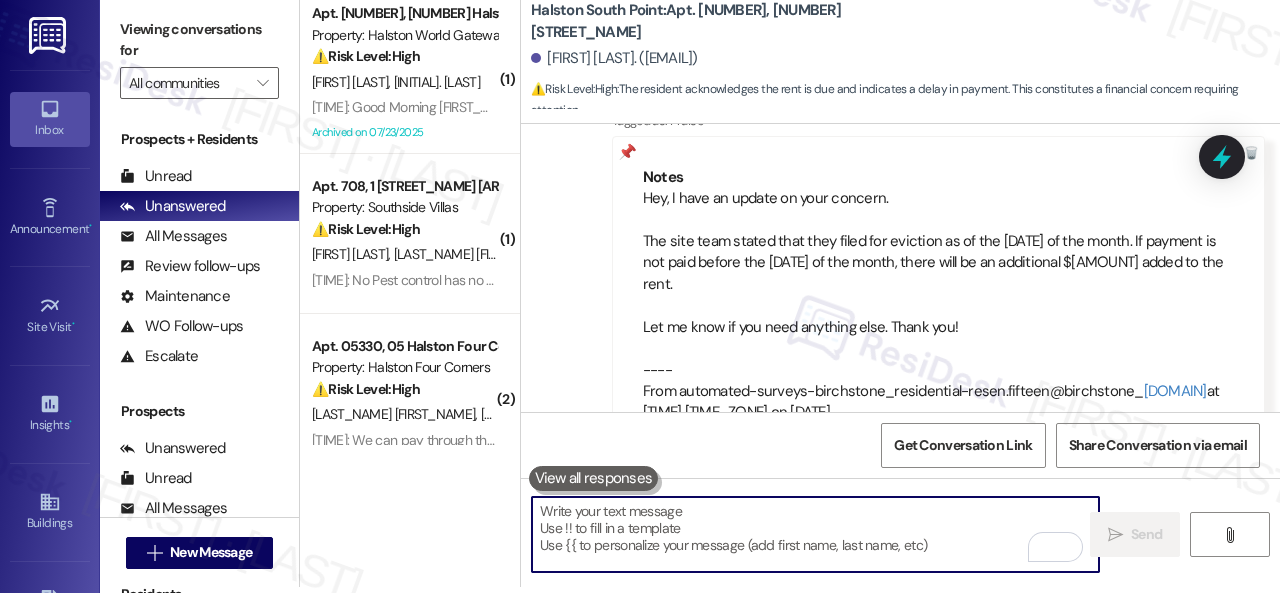 scroll, scrollTop: 15153, scrollLeft: 0, axis: vertical 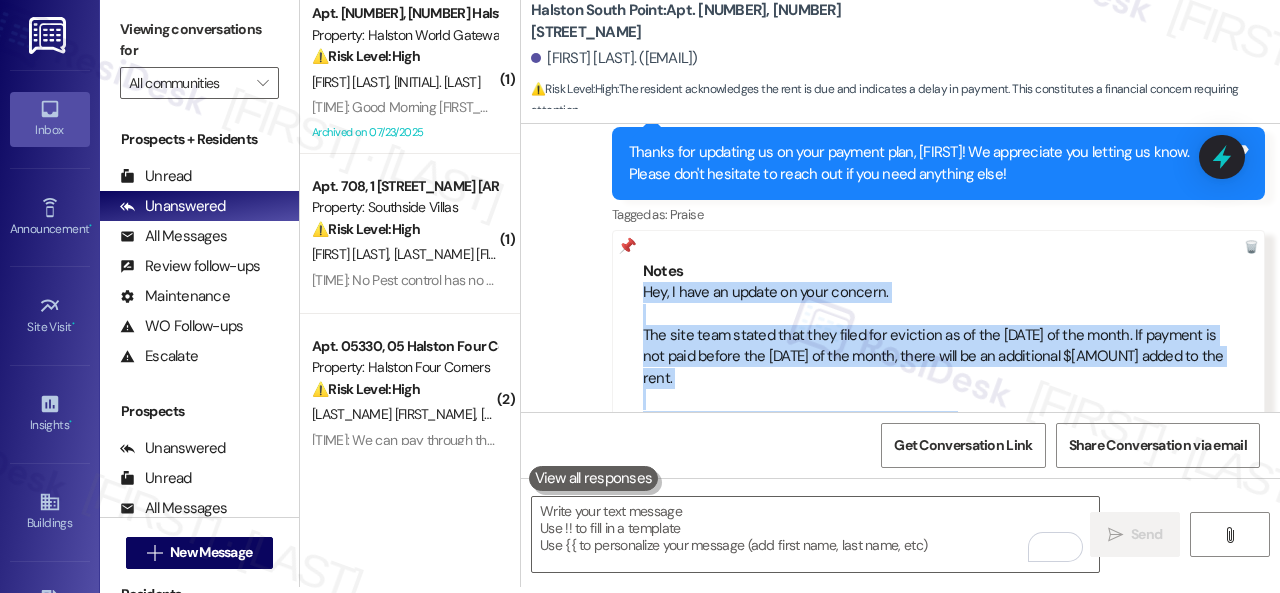 drag, startPoint x: 640, startPoint y: 274, endPoint x: 959, endPoint y: 383, distance: 337.10828 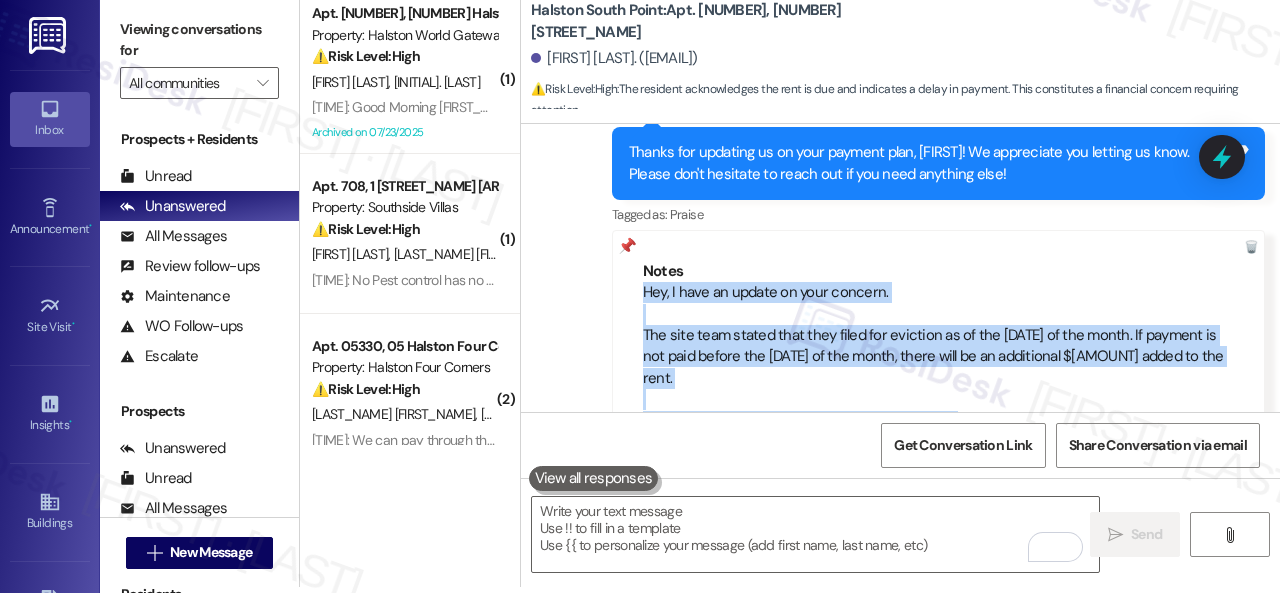 copy on "Hey, I have an update on your concern.
The site team stated that they filed for eviction as of the [DATE] of the month. If payment is not paid before the [DATE] of the month, there will be an additional $500 added to the rent.
Let me know if you need anything else. Thank you!" 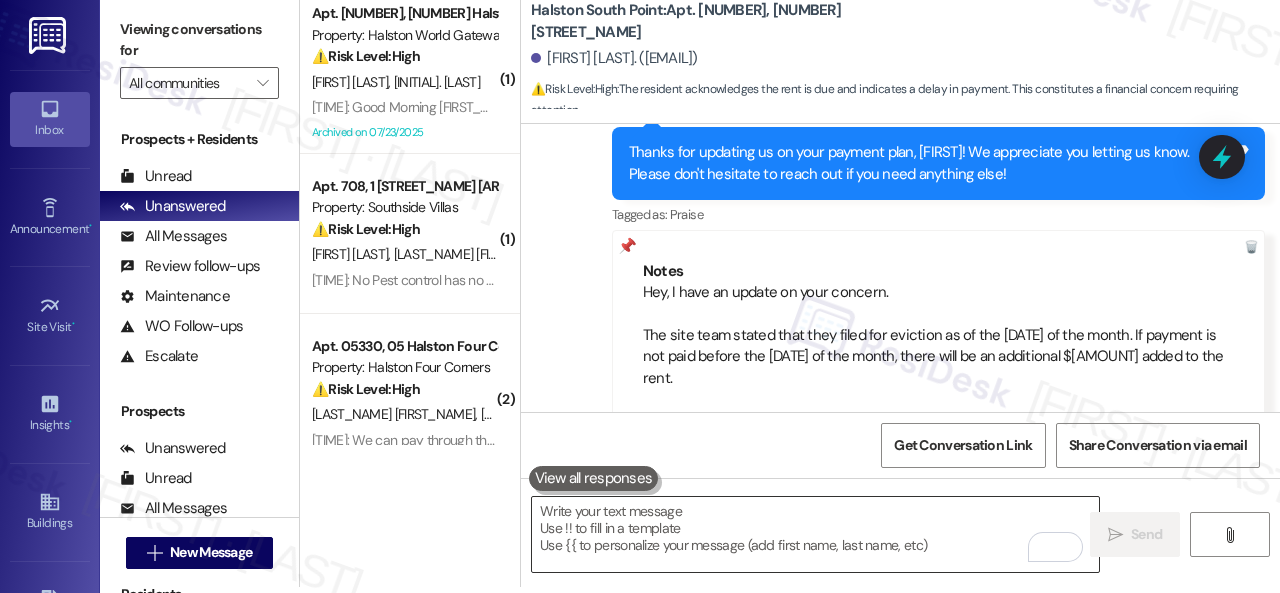 click at bounding box center (815, 534) 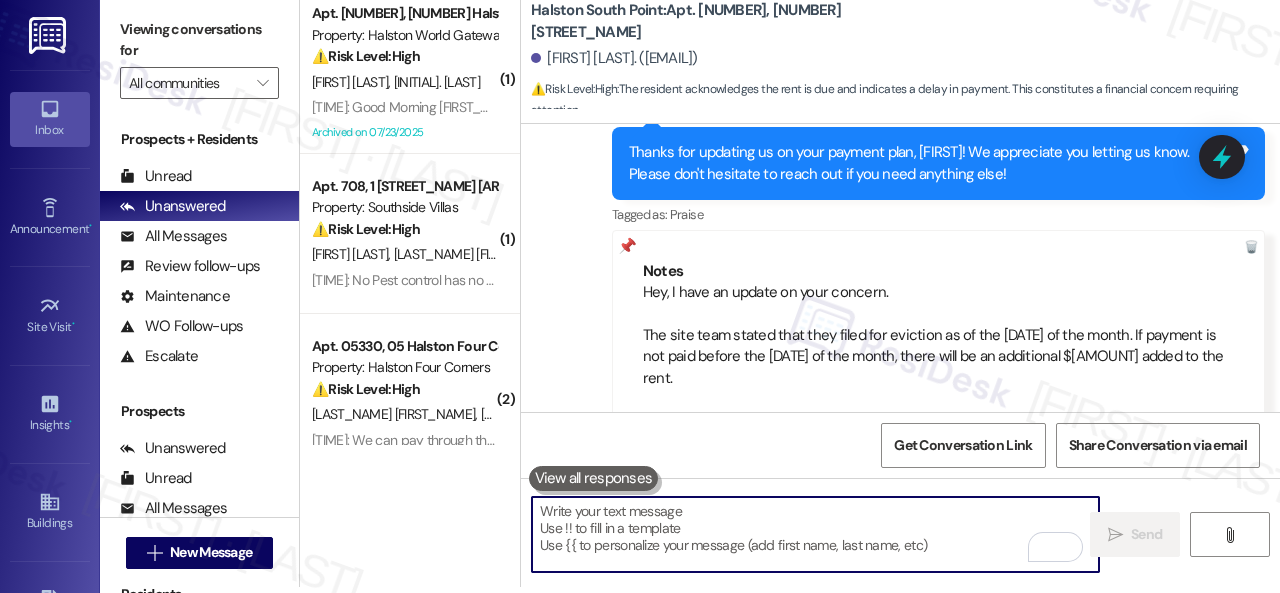 paste on "Hey, I have an update on your concern.
The site team stated that they filed for eviction as of the [DATE] of the month. If payment is not paid before the [DATE] of the month, there will be an additional $500 added to the rent.
Let me know if you need anything else. Thank you!" 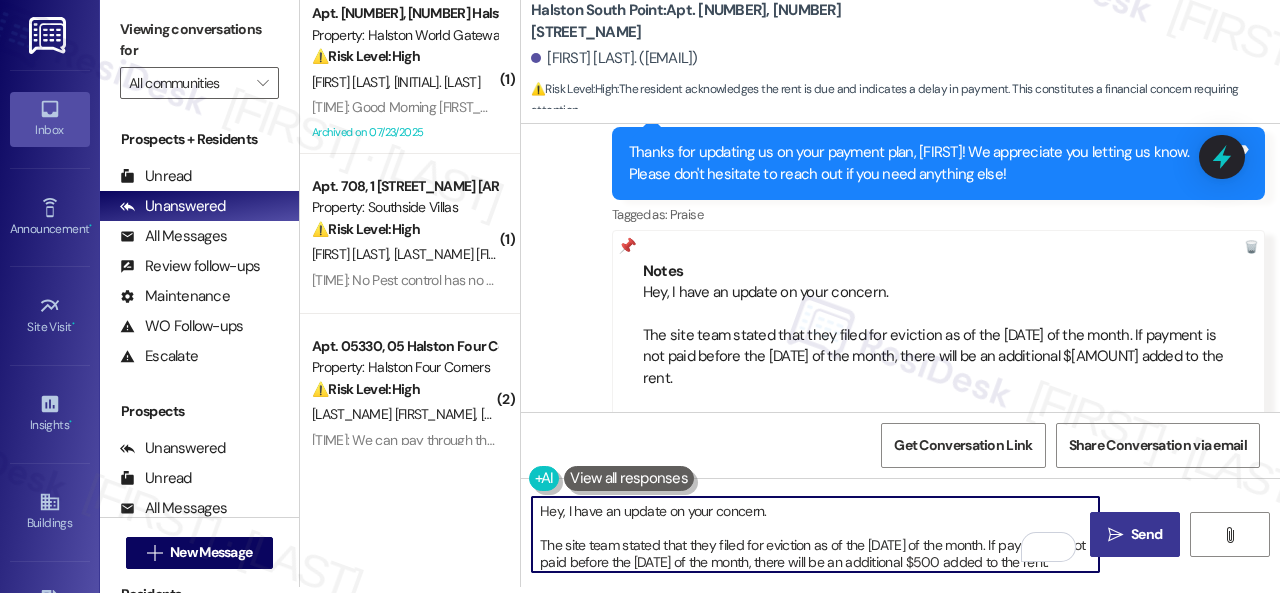 scroll, scrollTop: 34, scrollLeft: 0, axis: vertical 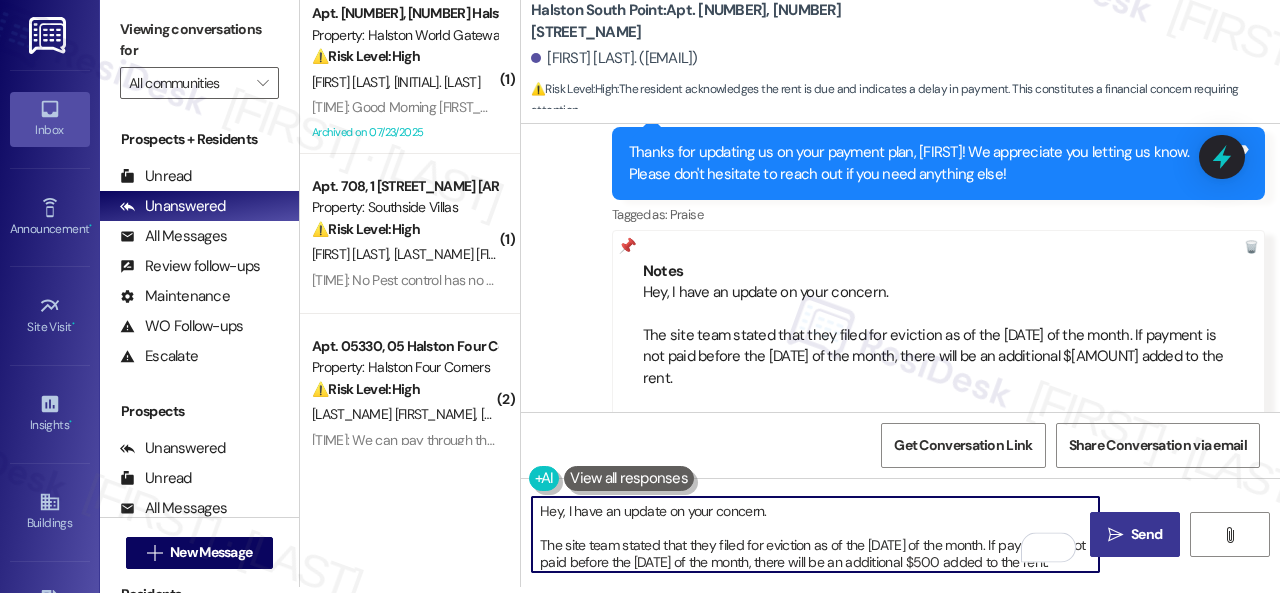 type on "Hey, I have an update on your concern.
The site team stated that they filed for eviction as of the [DATE] of the month. If payment is not paid before the [DATE] of the month, there will be an additional $500 added to the rent.
Let me know if you need anything else. Thank you!" 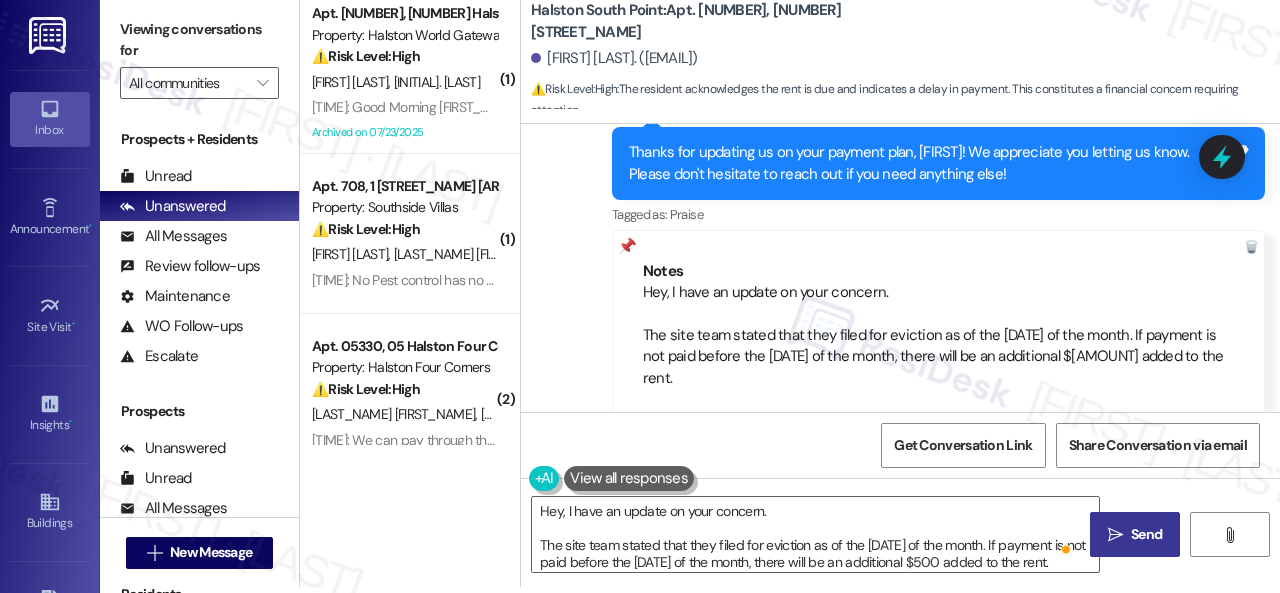 click on "" at bounding box center [1115, 535] 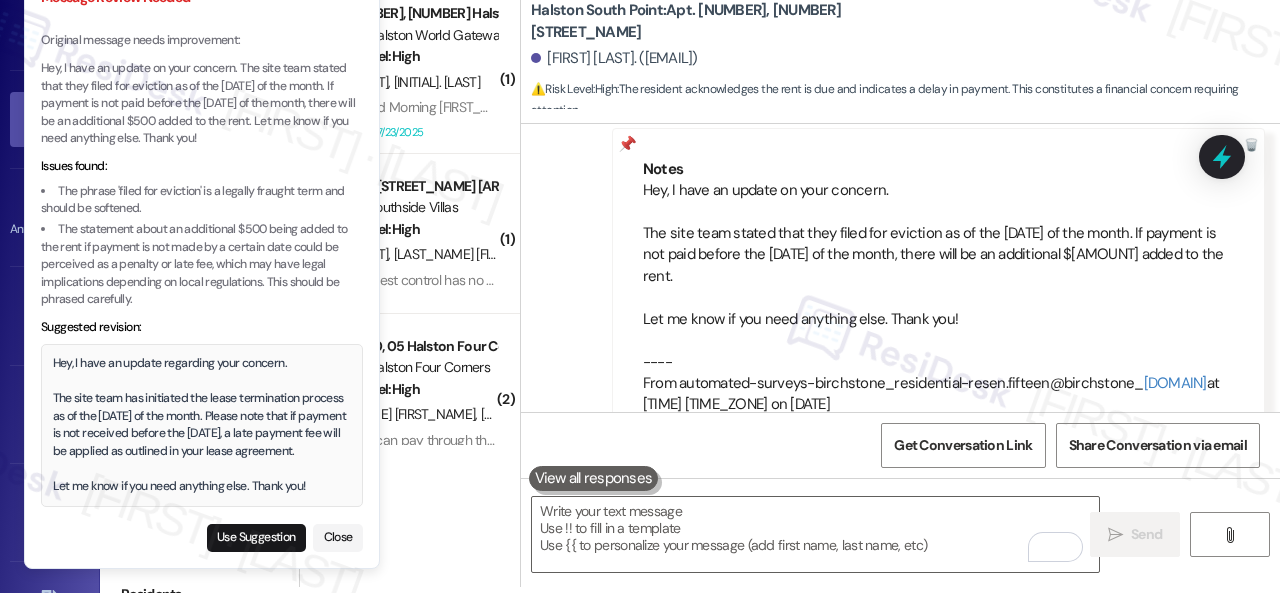 scroll, scrollTop: 15253, scrollLeft: 0, axis: vertical 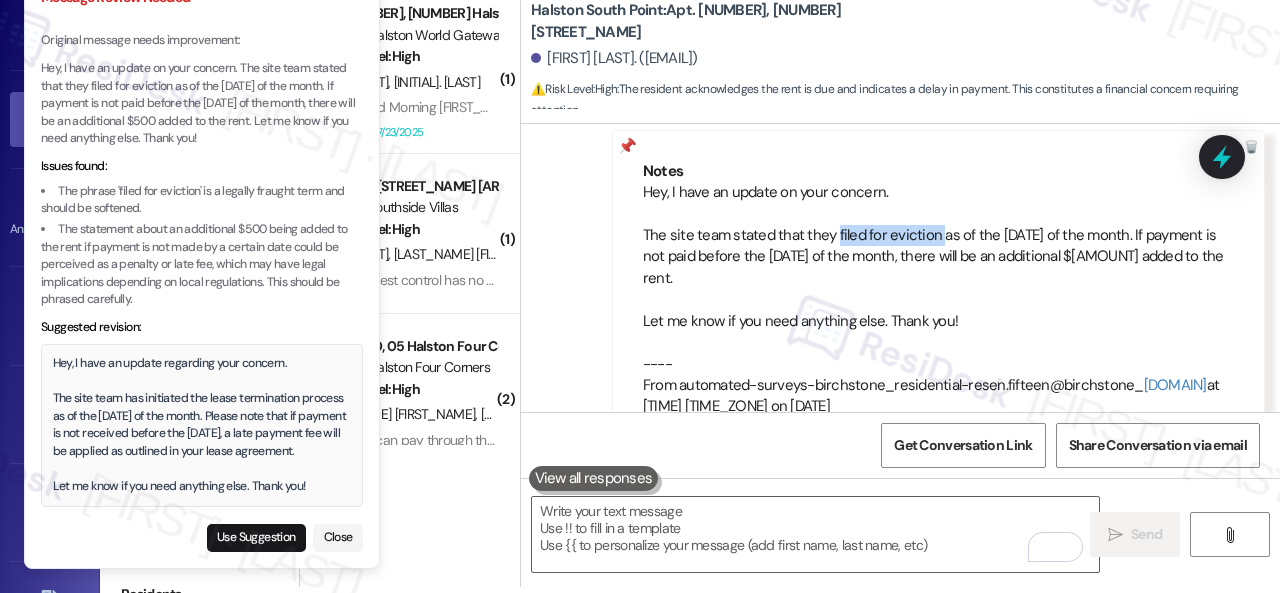 drag, startPoint x: 832, startPoint y: 212, endPoint x: 932, endPoint y: 210, distance: 100.02 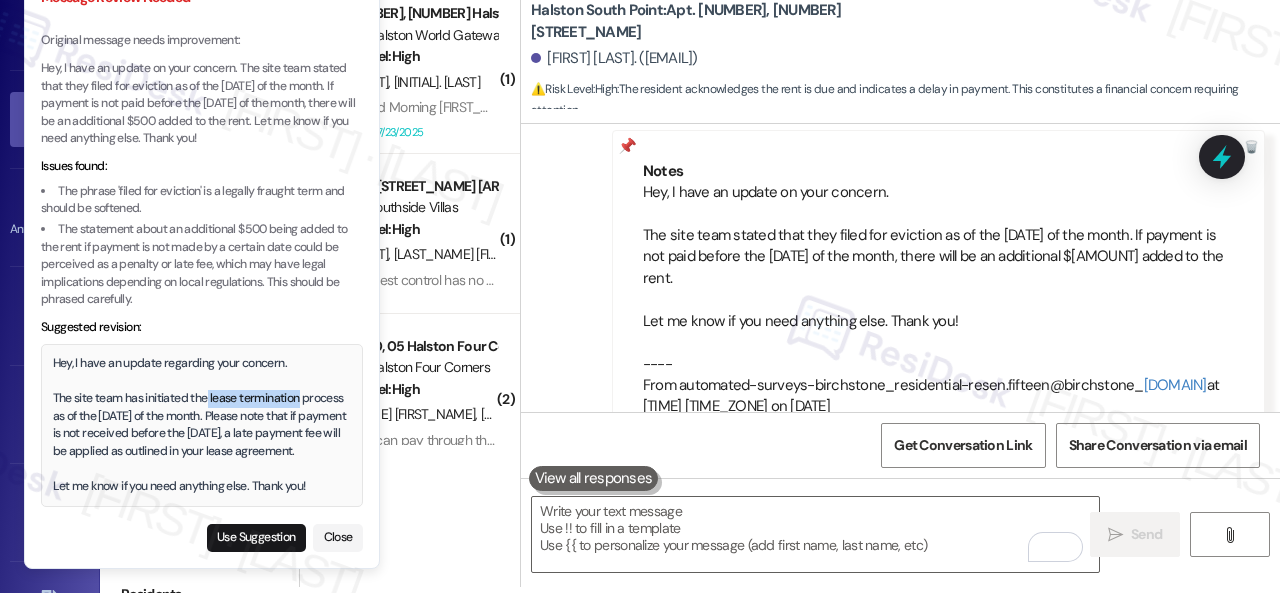 drag, startPoint x: 220, startPoint y: 395, endPoint x: 301, endPoint y: 398, distance: 81.055534 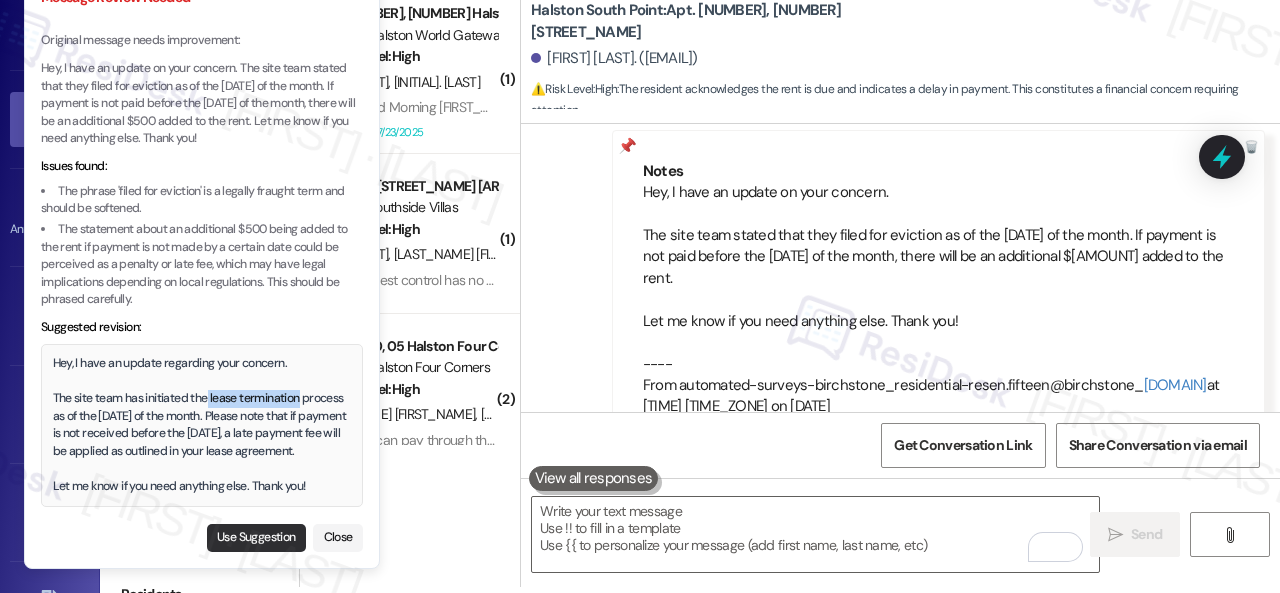 click on "Use Suggestion" at bounding box center (256, 538) 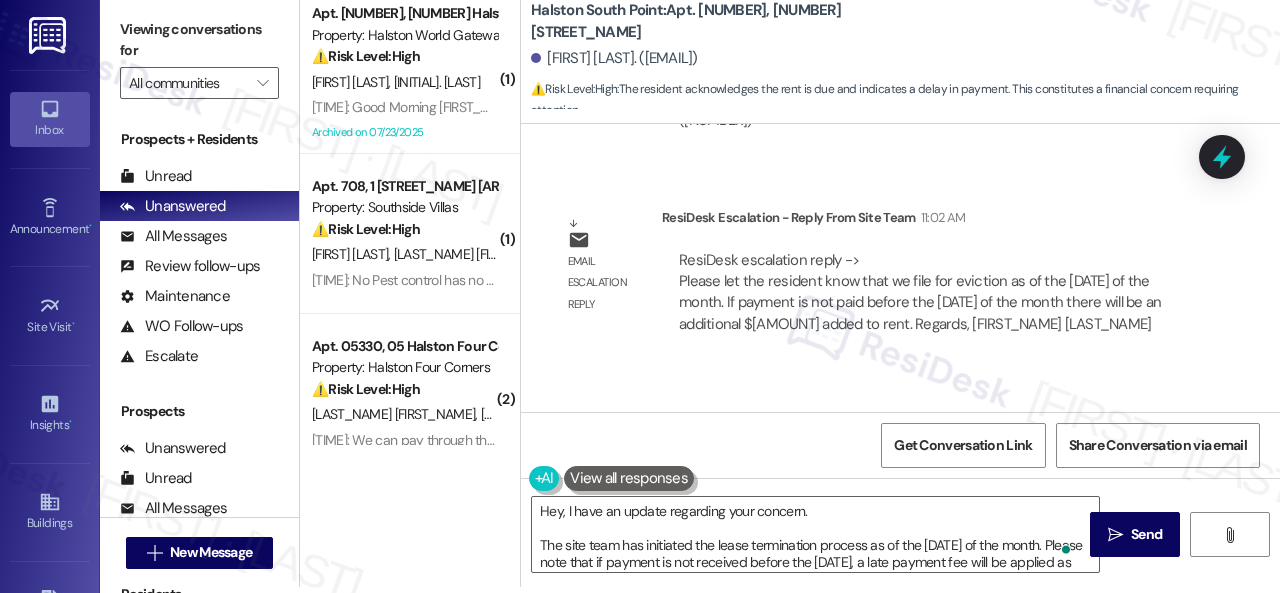 scroll, scrollTop: 15853, scrollLeft: 0, axis: vertical 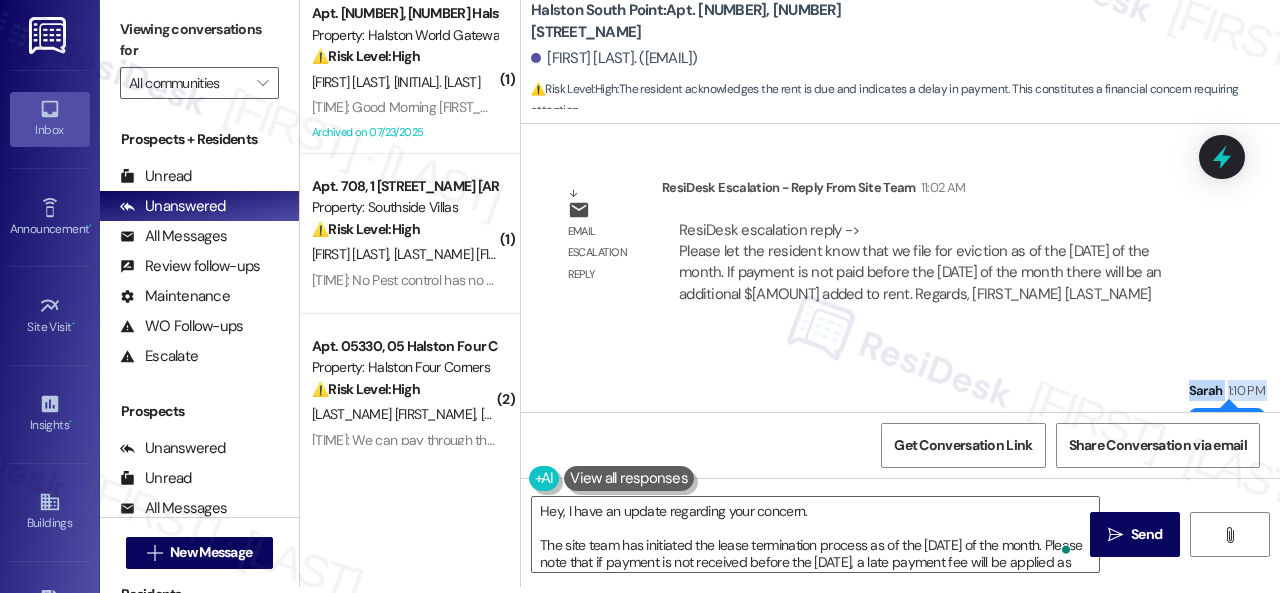 click on "Sent via SMS [FIRST] [TIME] 👍 Tags and notes" at bounding box center (900, 404) 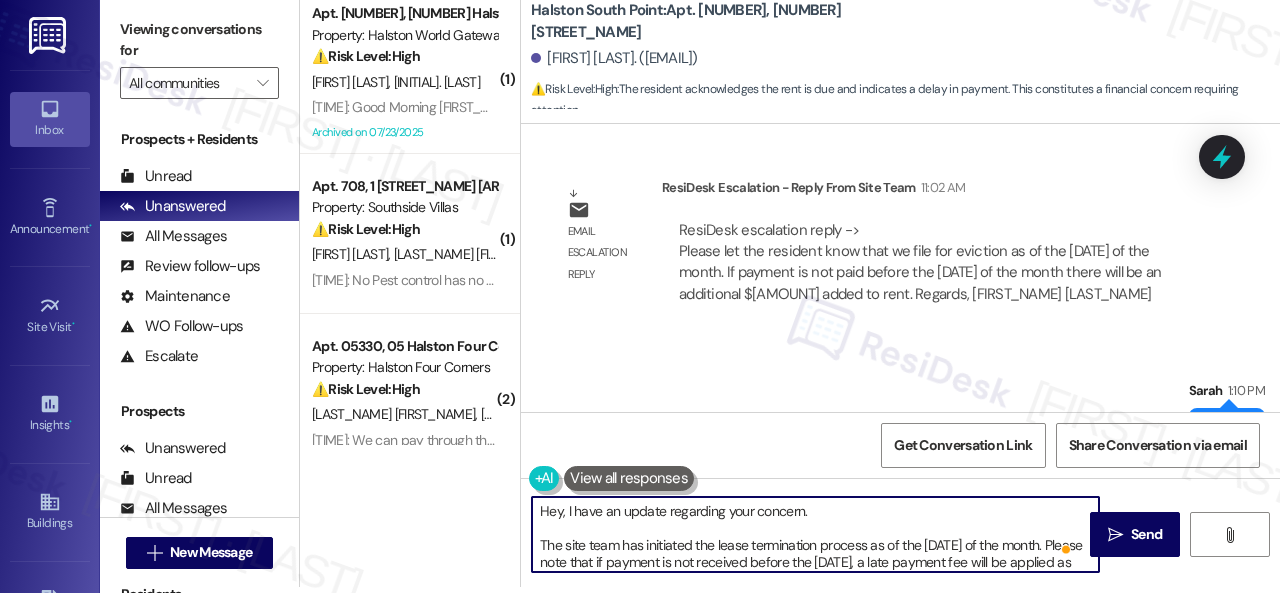 click on "Hey, I have an update regarding your concern.
The site team has initiated the lease termination process as of the [DATE] of the month. Please note that if payment is not received before the [DATE], a late payment fee will be applied as outlined in your lease agreement.
Let me know if you need anything else. Thank you!" at bounding box center (815, 534) 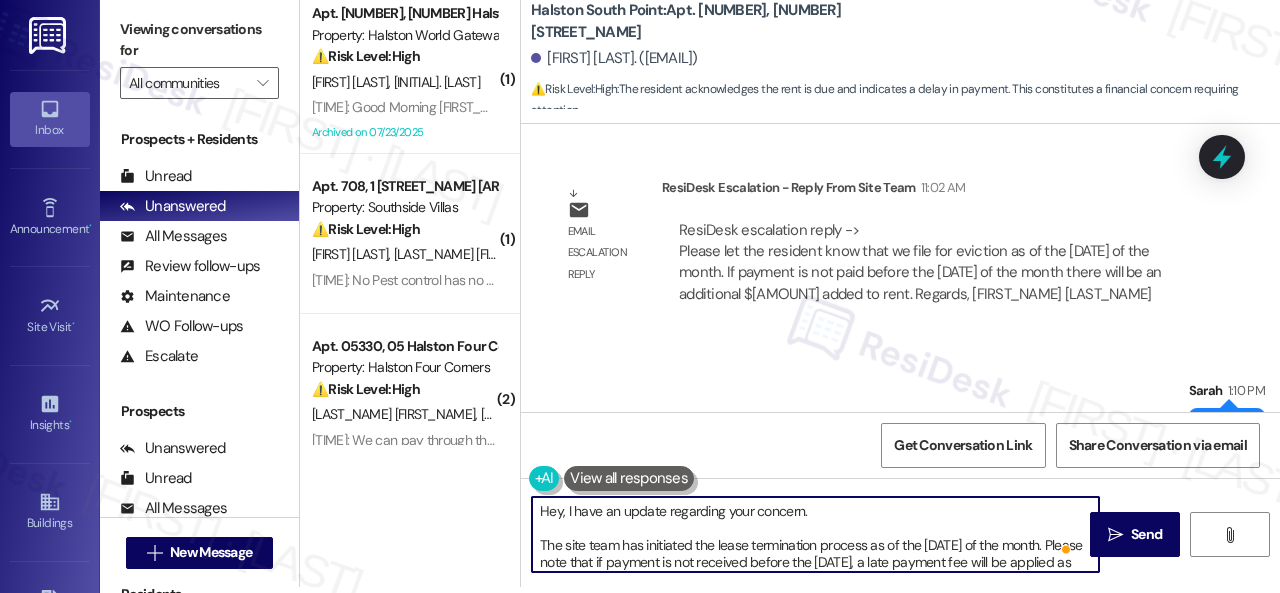 scroll, scrollTop: 42, scrollLeft: 0, axis: vertical 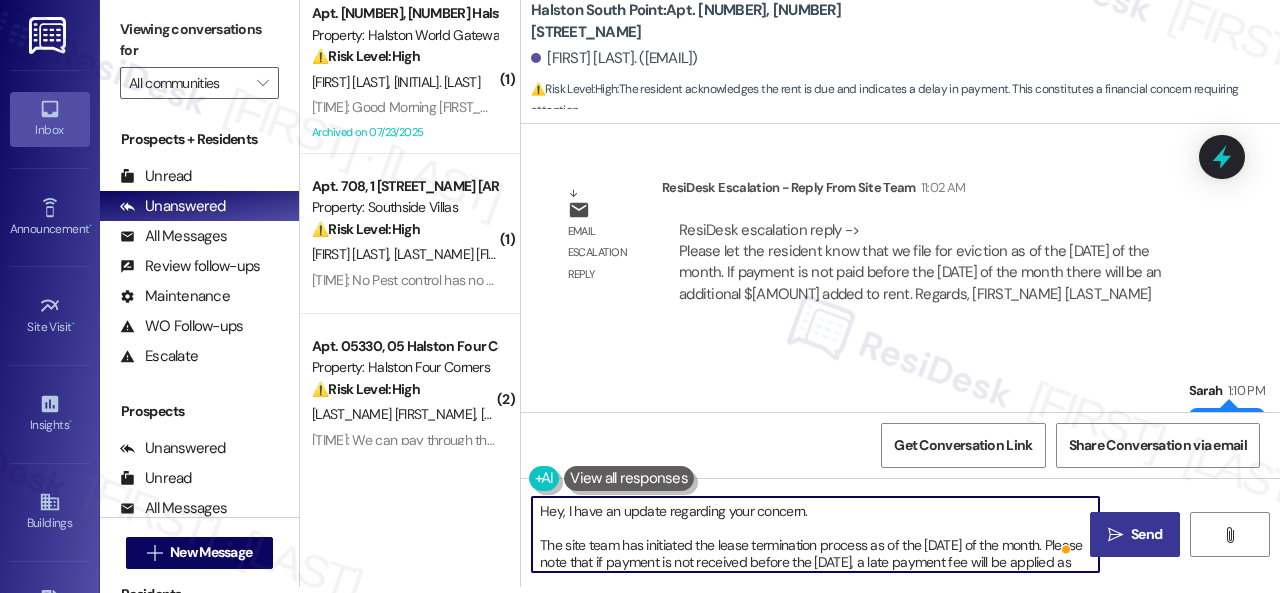 click on "Send" at bounding box center (1146, 534) 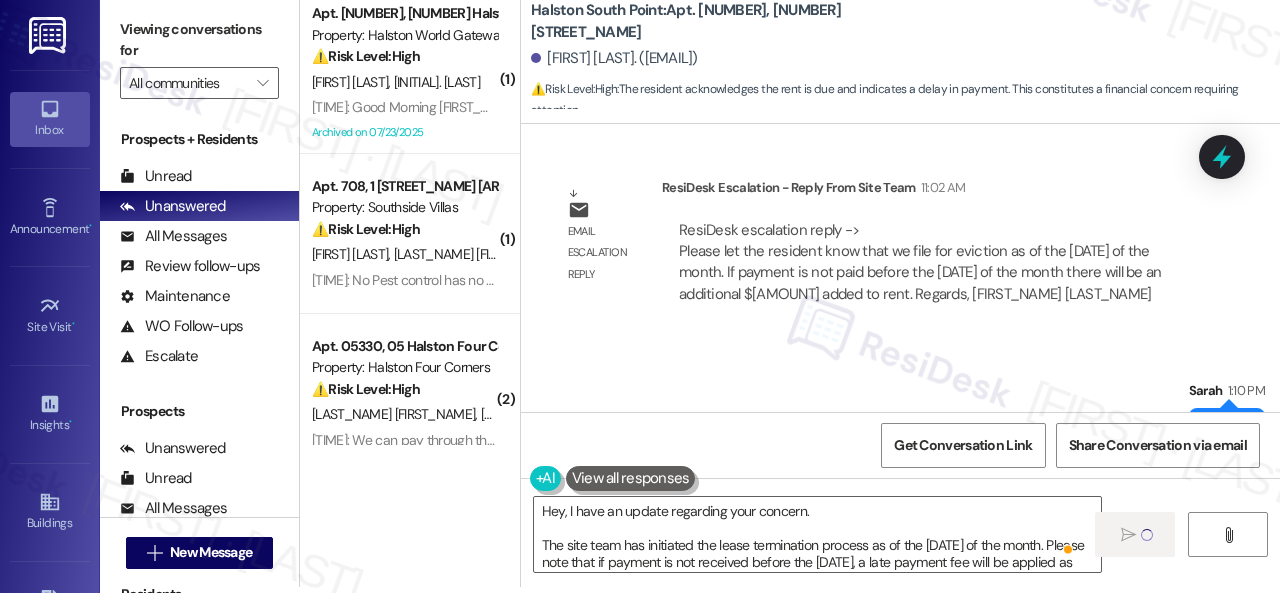 type 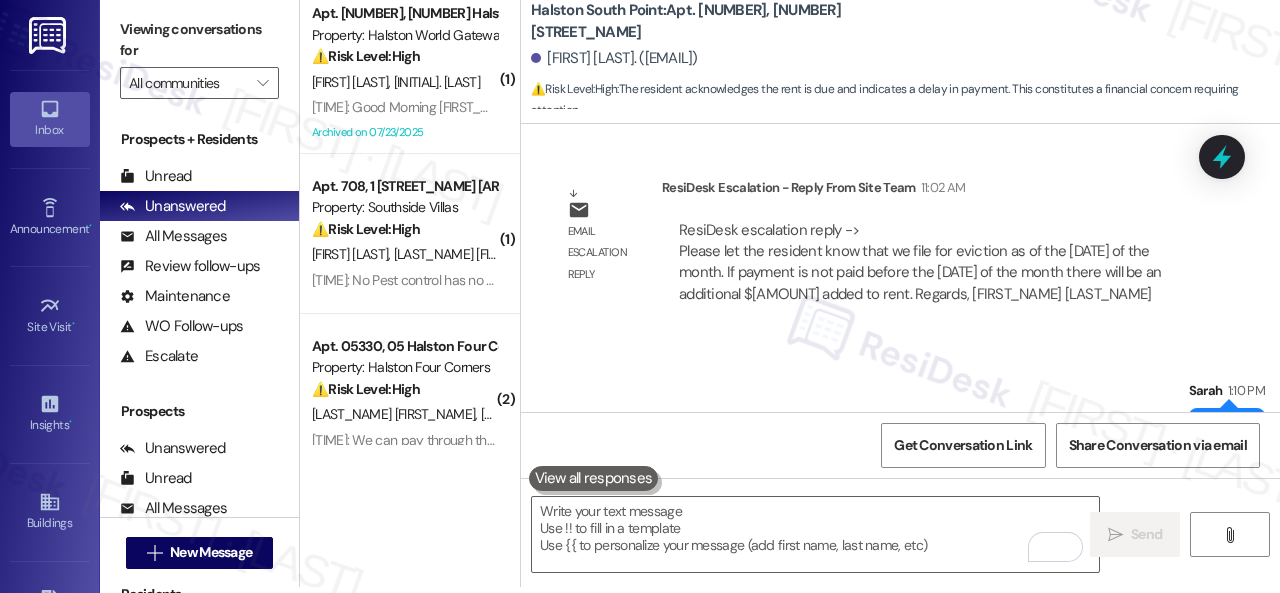click on "Sent via SMS [FIRST] [TIME] 👍 Tags and notes" at bounding box center [900, 404] 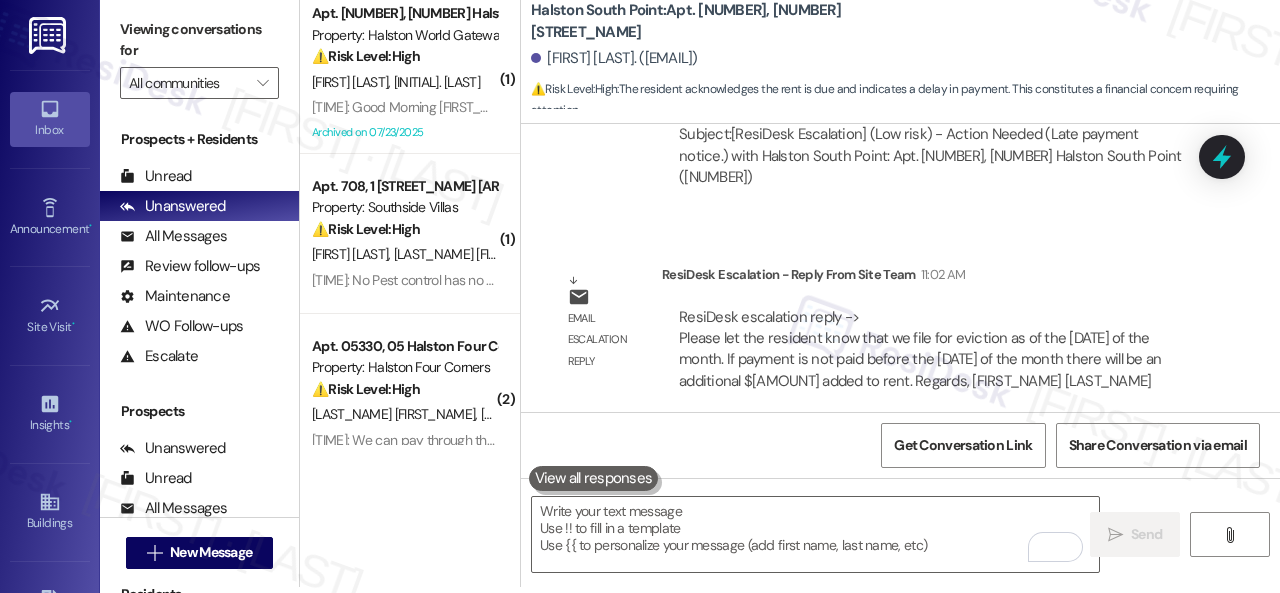 scroll, scrollTop: 15853, scrollLeft: 0, axis: vertical 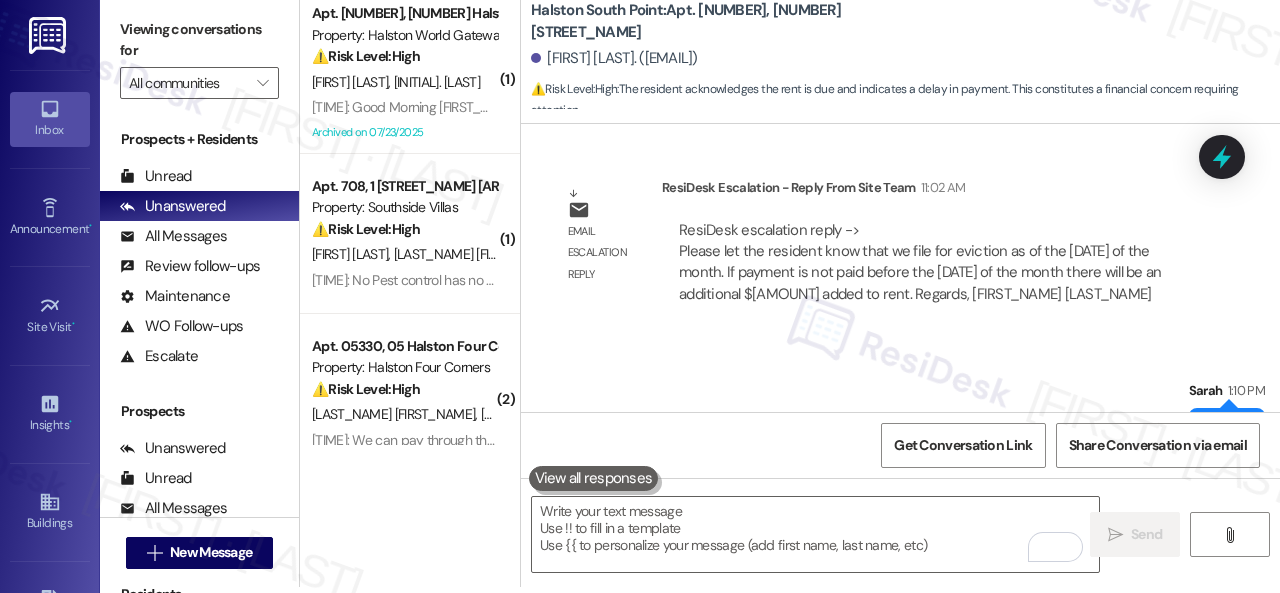 click on "Sent via SMS [FIRST] [TIME] 👍 Tags and notes" at bounding box center [900, 404] 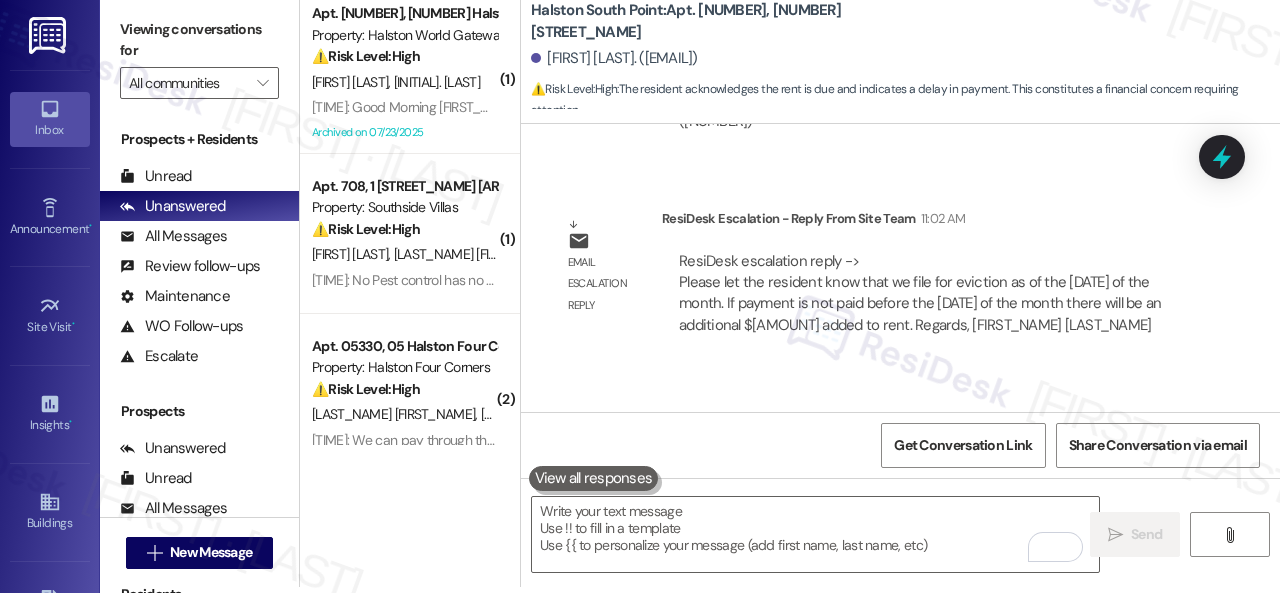 scroll, scrollTop: 15853, scrollLeft: 0, axis: vertical 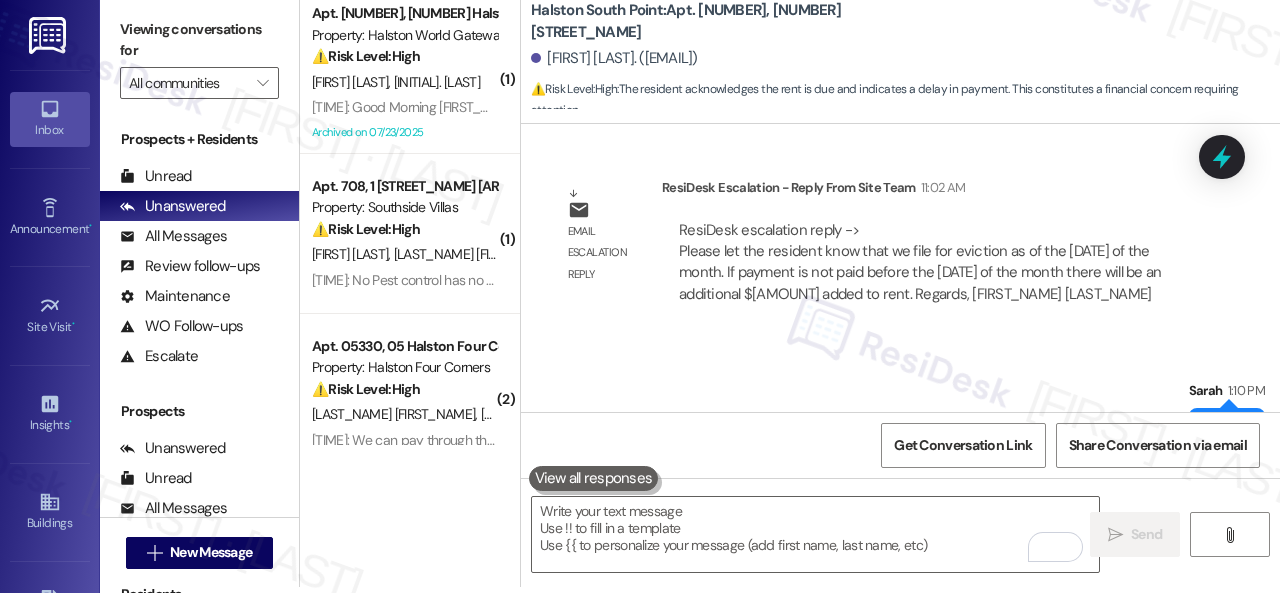 click on "Sent via SMS [FIRST] [TIME] 👍 Tags and notes" at bounding box center [900, 404] 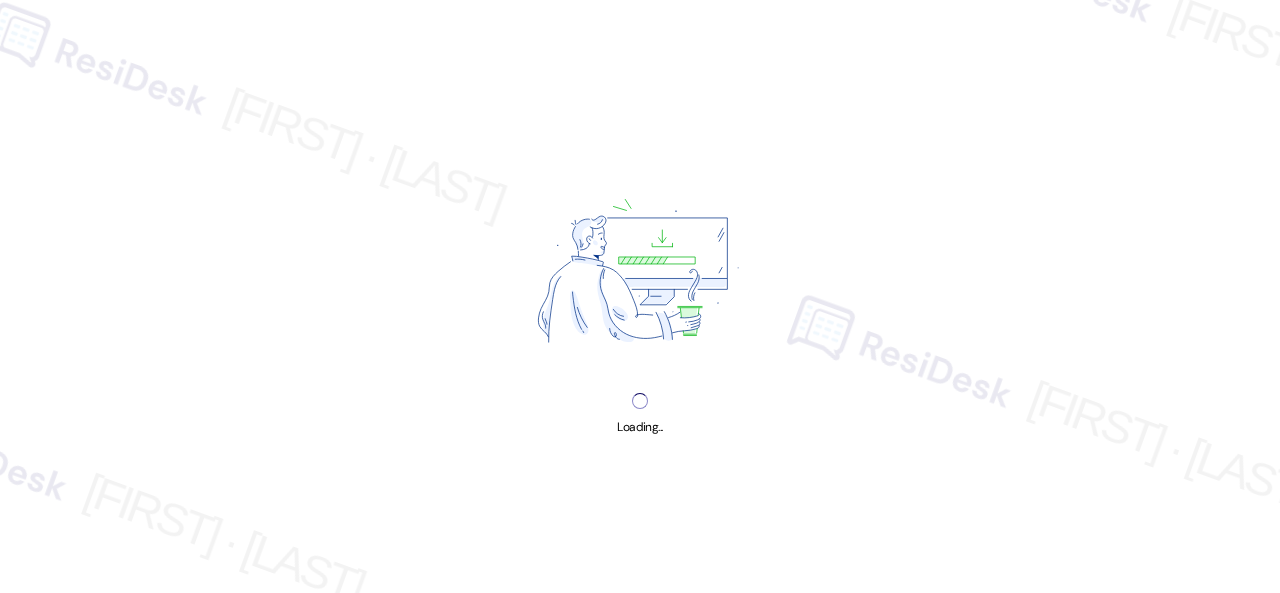 scroll, scrollTop: 0, scrollLeft: 0, axis: both 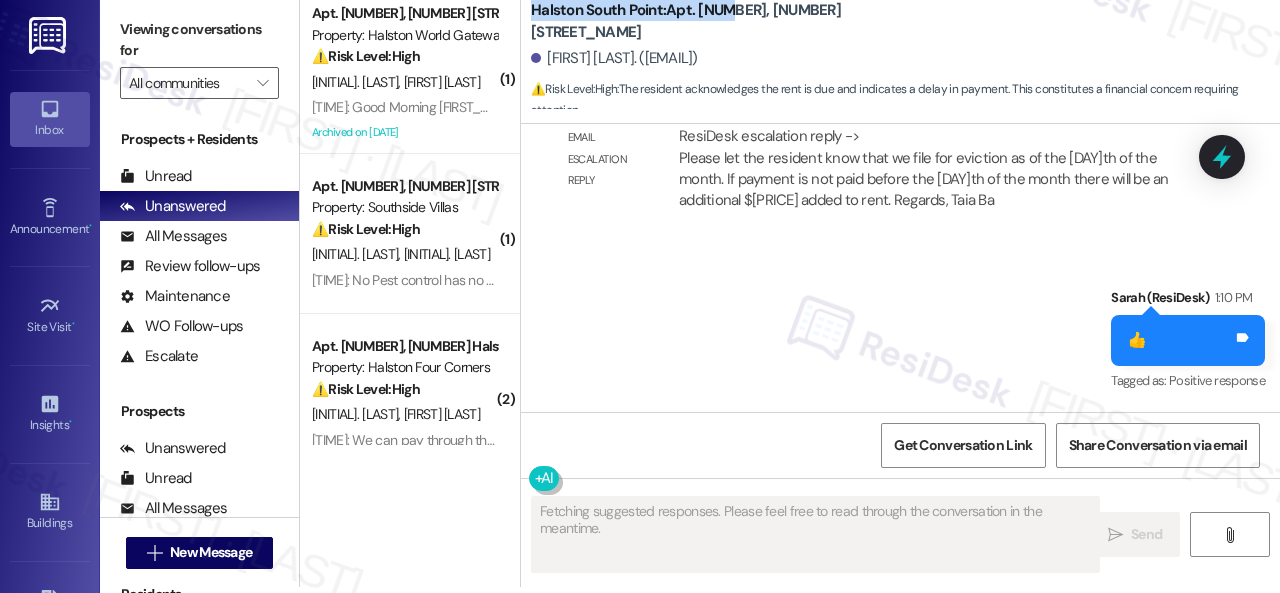 drag, startPoint x: 528, startPoint y: 25, endPoint x: 725, endPoint y: 25, distance: 197 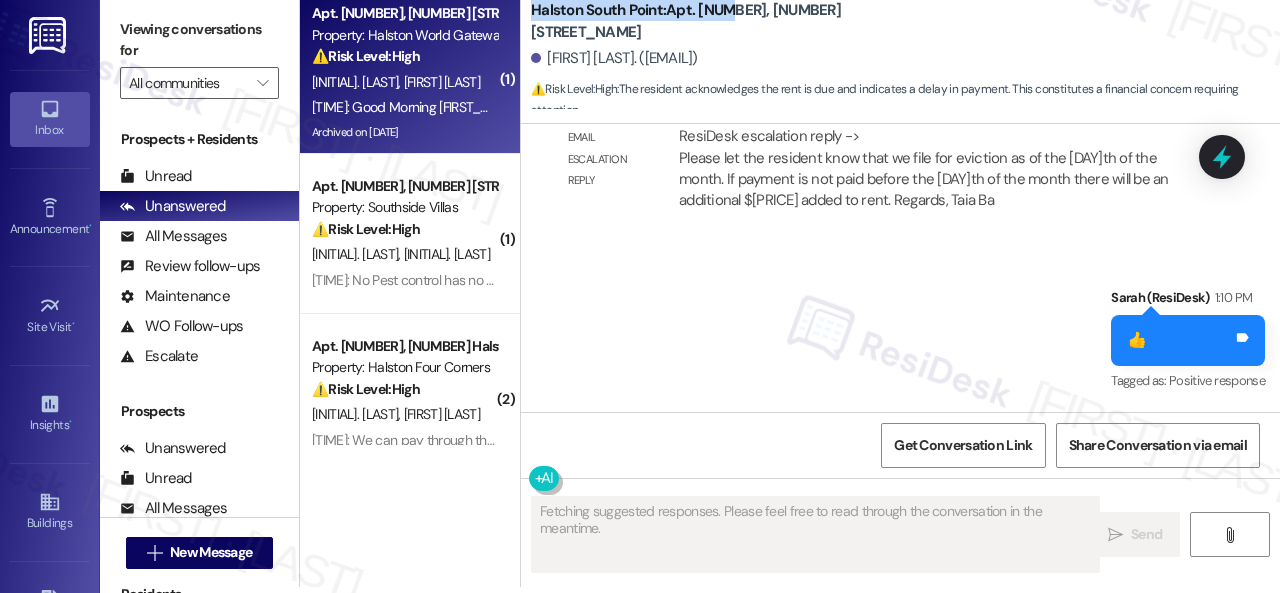 copy on "Halston South Point:  Apt. [NUMBER]" 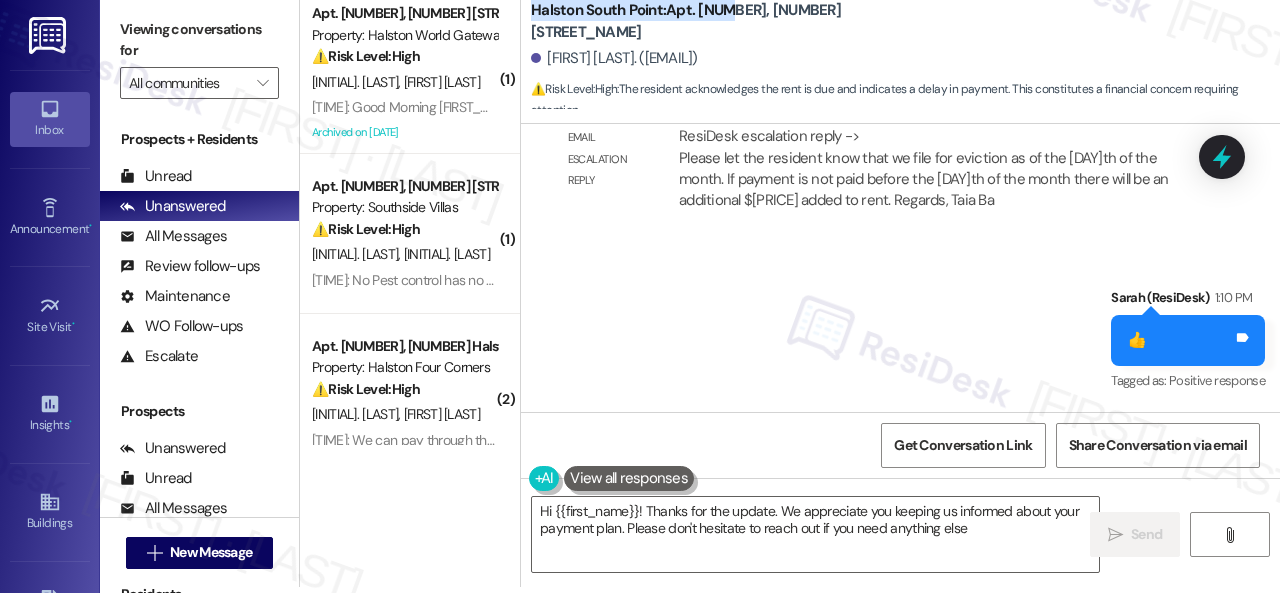 type on "Hi {{first_name}}! Thanks for the update. We appreciate you keeping us informed about your payment plan. Please don't hesitate to reach out if you need anything else!" 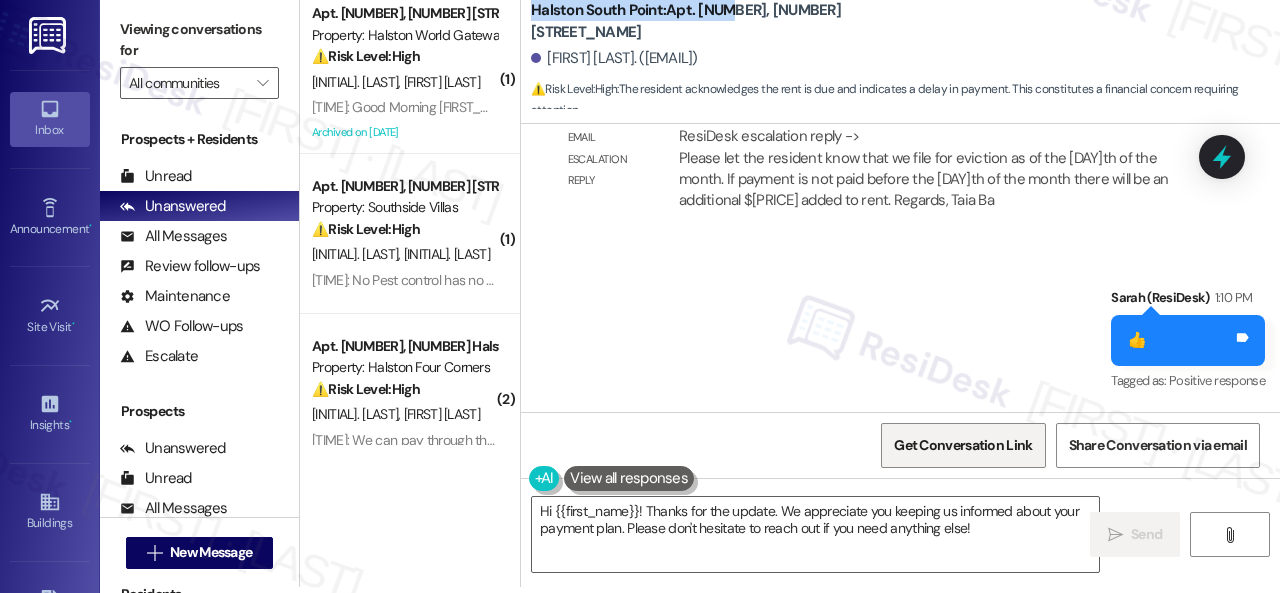 click on "Get Conversation Link" at bounding box center [963, 445] 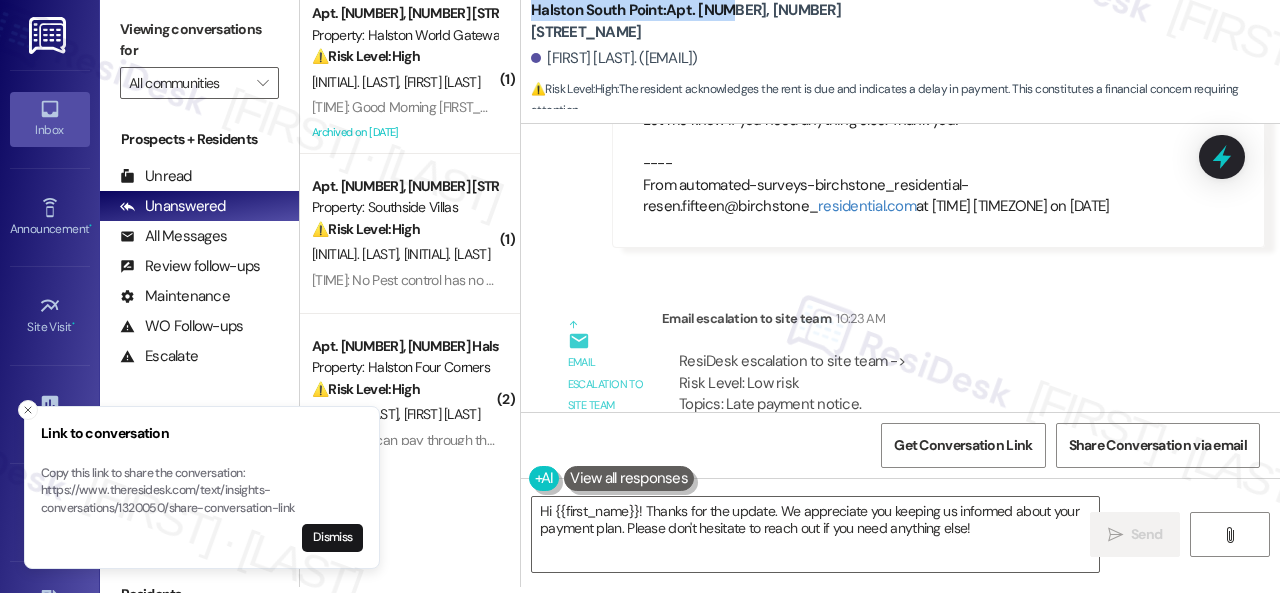 scroll, scrollTop: 15182, scrollLeft: 0, axis: vertical 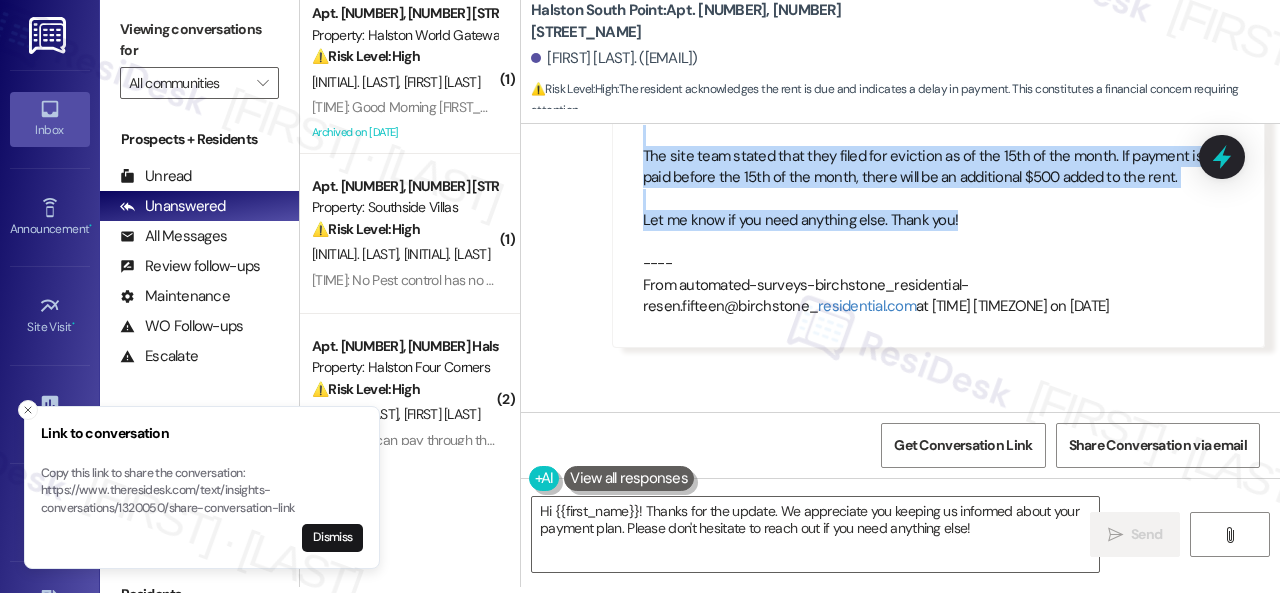 drag, startPoint x: 958, startPoint y: 347, endPoint x: 644, endPoint y: 237, distance: 332.71008 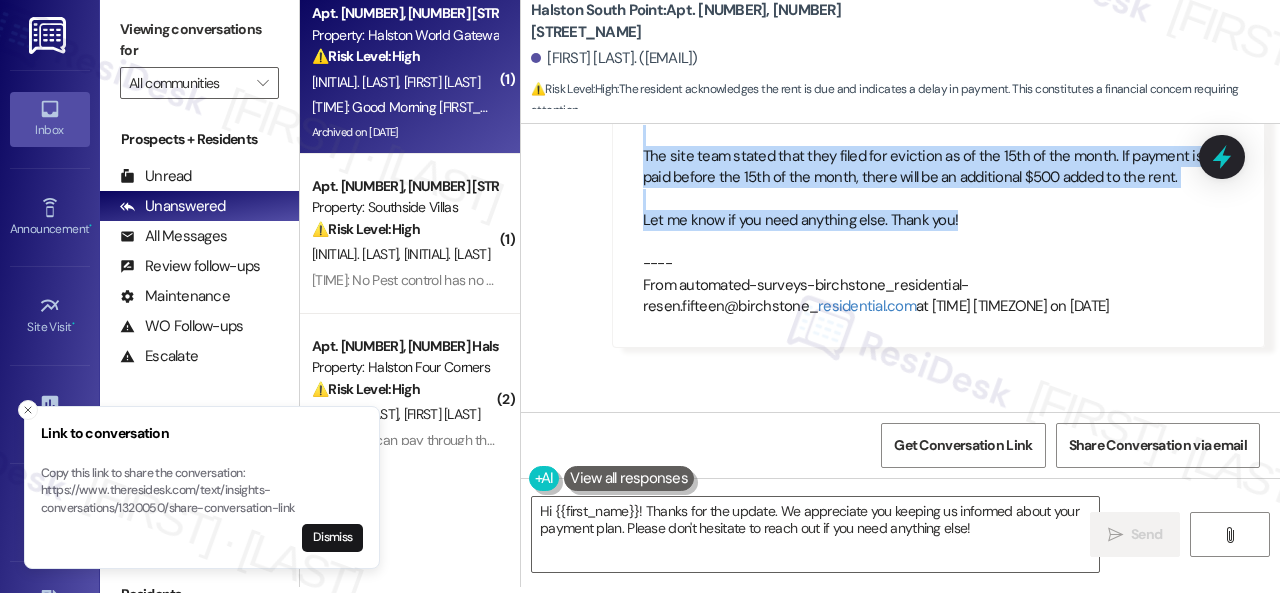 copy on "Hey, I have an update on your concern.
The site team stated that they filed for eviction as of the [DAY]th of the month. If payment is not paid before the [DAY]th of the month, there will be an additional $[PRICE] added to the rent.
Let me know if you need anything else. Thank you!" 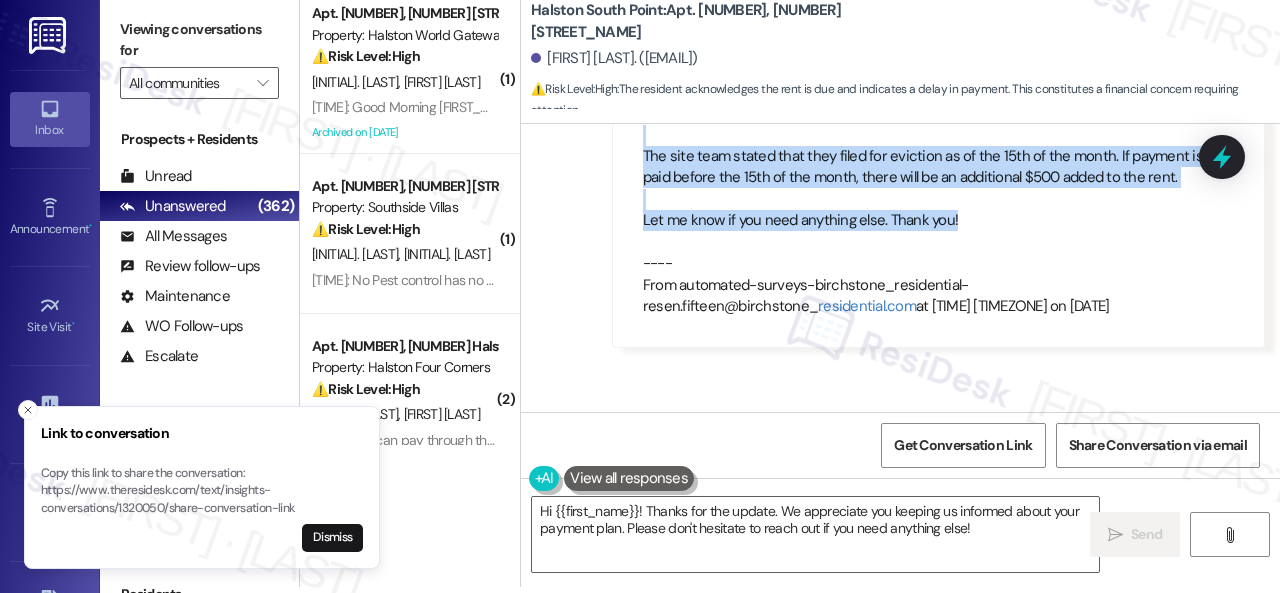 click on "Sent via SMS [FIRST_NAME]   (ResiDesk) [TIME] Thanks for updating us on your payment plan, [FIRST_NAME]! We appreciate you letting us know. Please don't hesitate to reach out if you need anything else! Tags and notes Tagged as:   Praise Click to highlight conversations about Praise Notes Hey, I have an update on your concern.
The site team stated that they filed for eviction as of the [DAY] of the month. If payment is not paid before the [DAY] of the month, there will be an additional $[AMOUNT] added to the rent.
Let me know if you need anything else. Thank you!
----
From automated-surveys-birchstone_residential-resen.fifteen@birchstone_ residential.com  at [TIME] [TIMEZONE] on [DATE]" at bounding box center [900, 120] 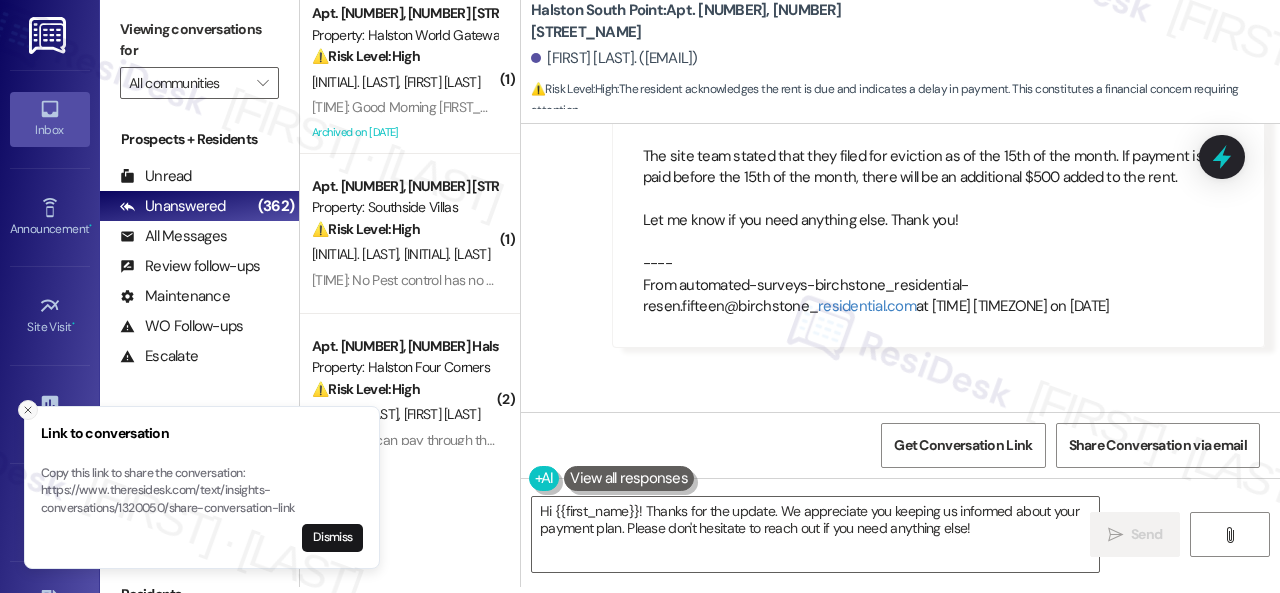 click at bounding box center (28, 410) 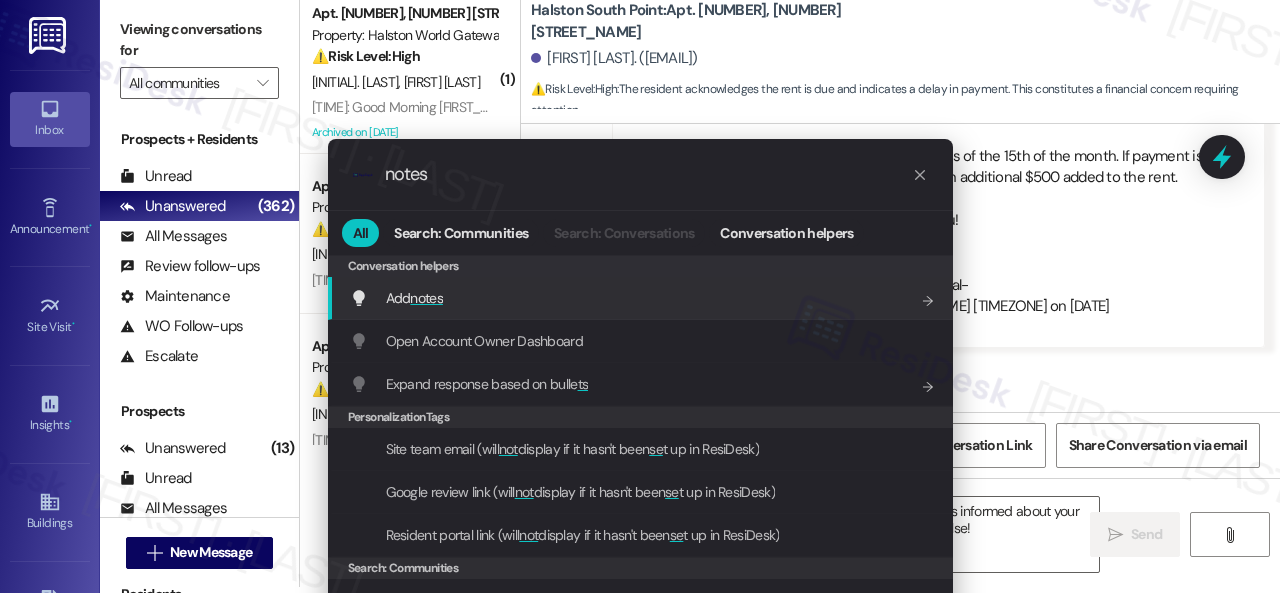 type on "notes" 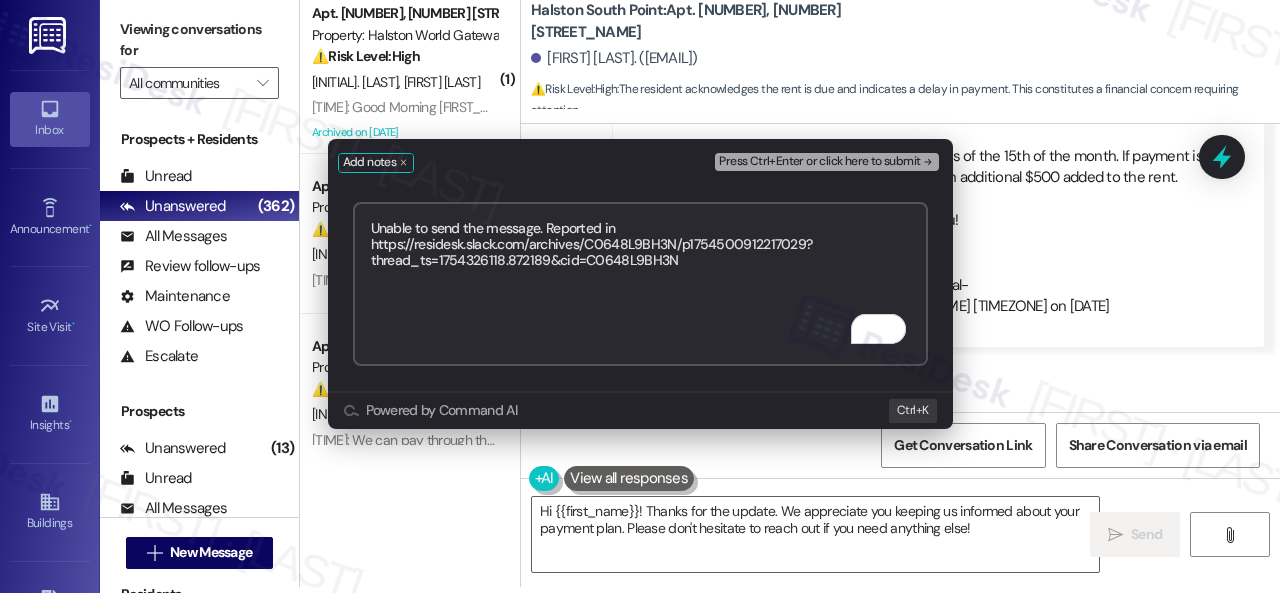 click on "Unable to send the message. Reported in https://residesk.slack.com/archives/C0648L9BH3N/p1754500912217029?thread_ts=1754326118.872189&cid=C0648L9BH3N" at bounding box center (640, 284) 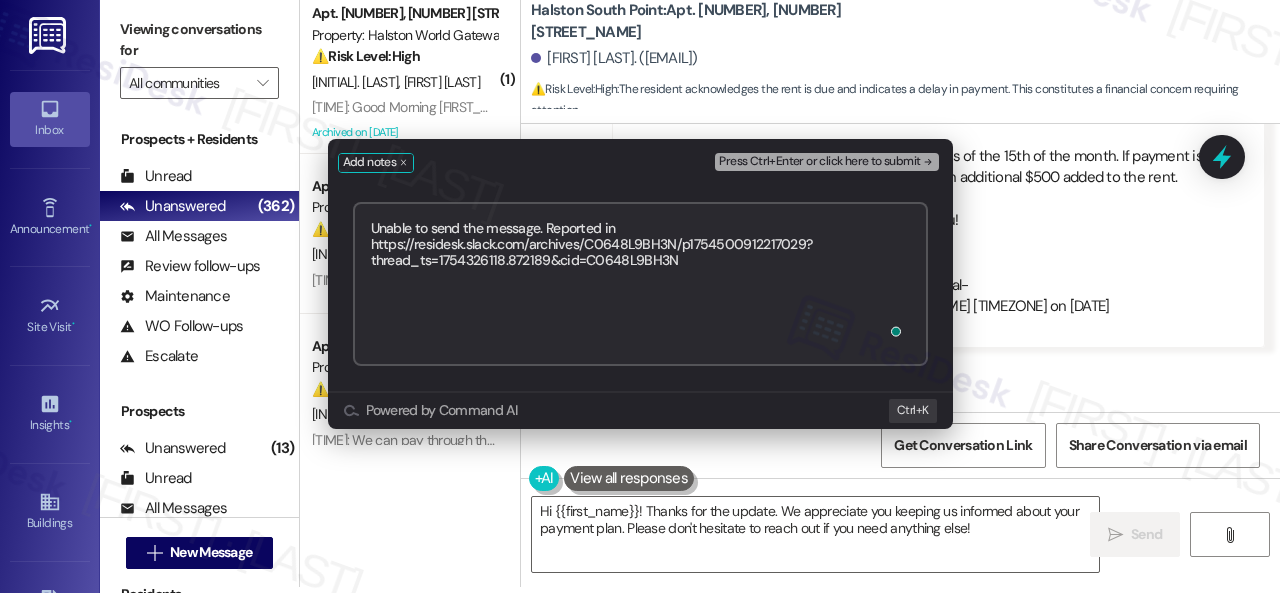 paste on ""Hey, I have an update on your concern.
The site team stated that they filed for eviction as of the 15th of the month. If payment is not paid before the 15th of the month, there will be an additional $500 added to the rent.
Let me know if you need anything else. Thank you!"" 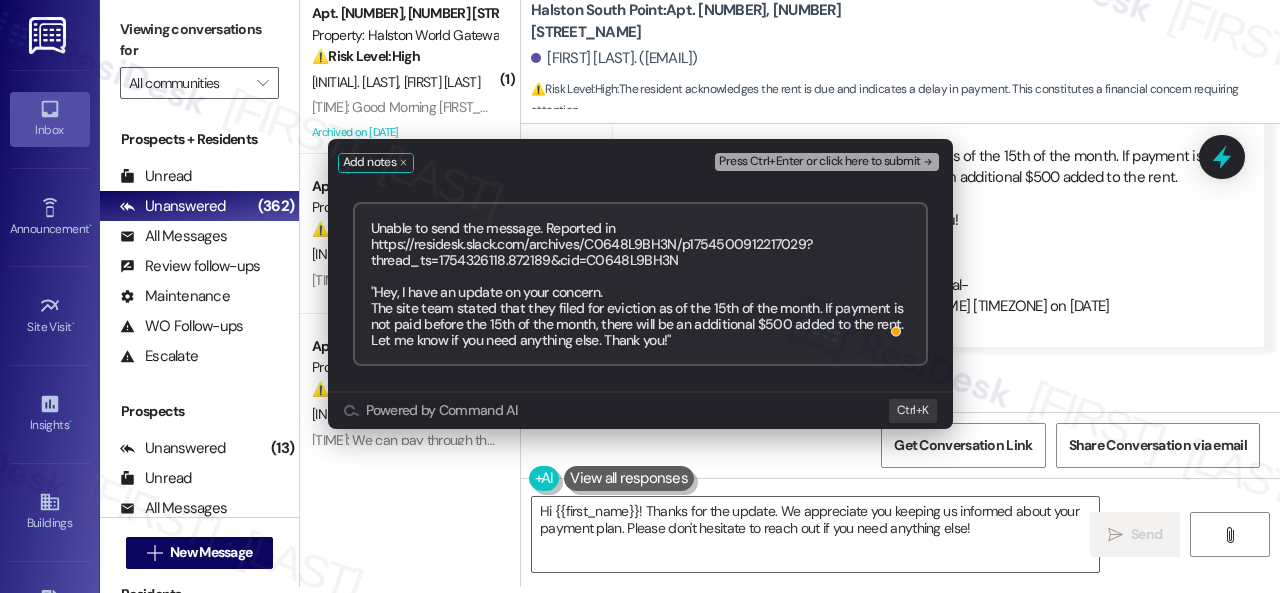 click on "Unable to send the message. Reported in https://residesk.slack.com/archives/C0648L9BH3N/p1754500912217029?thread_ts=1754326118.872189&cid=C0648L9BH3N
"Hey, I have an update on your concern.
The site team stated that they filed for eviction as of the 15th of the month. If payment is not paid before the 15th of the month, there will be an additional $500 added to the rent.
Let me know if you need anything else. Thank you!"" at bounding box center [640, 284] 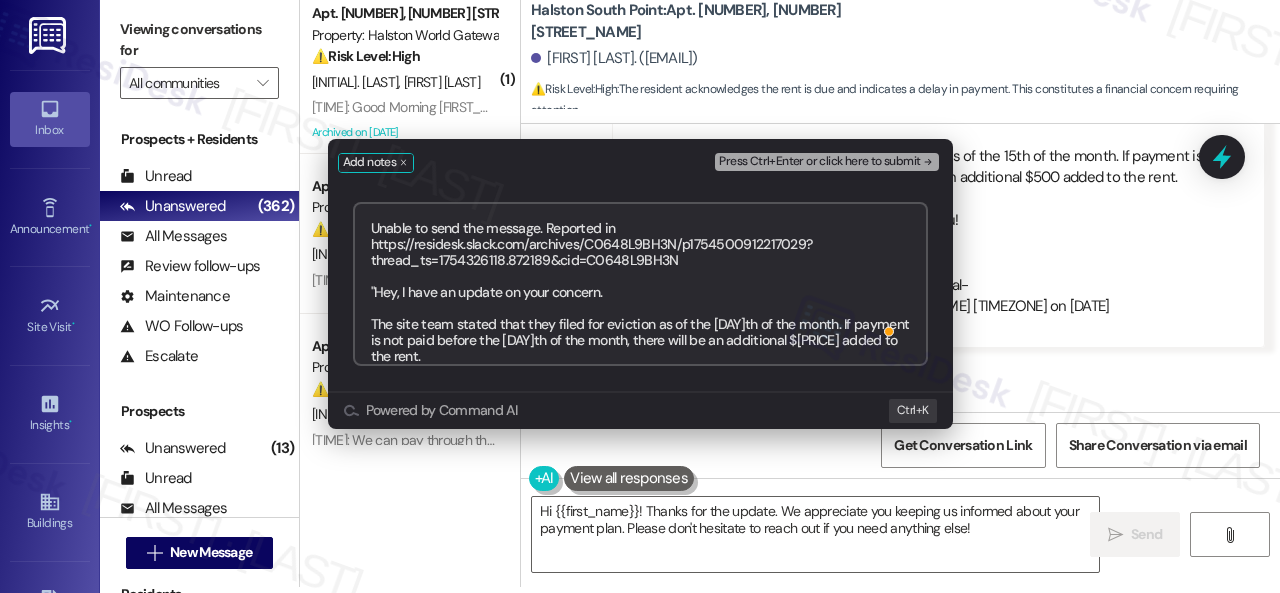 click on "Unable to send the message. Reported in https://residesk.slack.com/archives/C0648L9BH3N/p1754500912217029?thread_ts=1754326118.872189&cid=C0648L9BH3N
"Hey, I have an update on your concern.
The site team stated that they filed for eviction as of the 15th of the month. If payment is not paid before the 15th of the month, there will be an additional $500 added to the rent.
Let me know if you need anything else. Thank you!"" at bounding box center (640, 284) 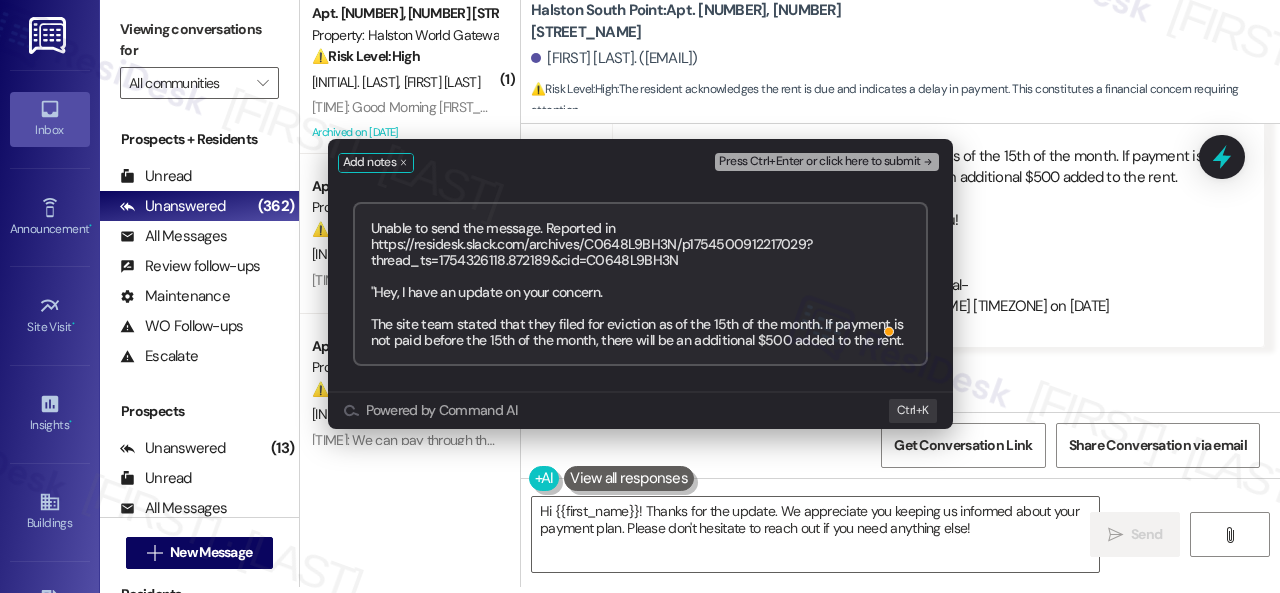 scroll, scrollTop: 1, scrollLeft: 0, axis: vertical 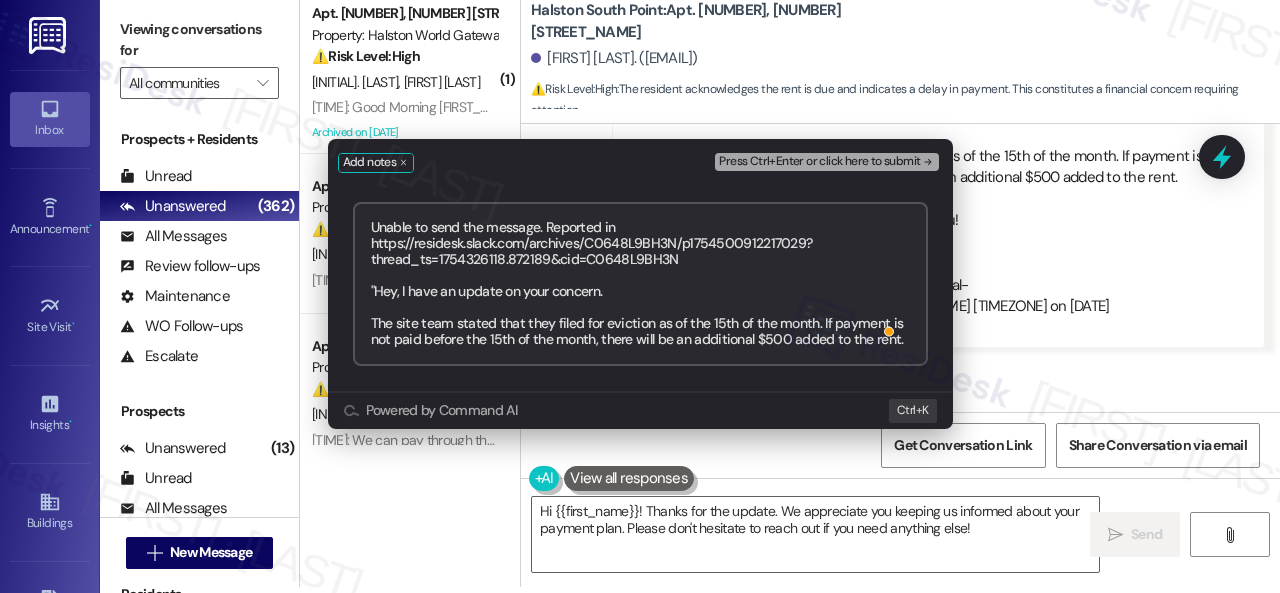 click on "Unable to send the message. Reported in https://residesk.slack.com/archives/C0648L9BH3N/p1754500912217029?thread_ts=1754326118.872189&cid=C0648L9BH3N
"Hey, I have an update on your concern.
The site team stated that they filed for eviction as of the 15th of the month. If payment is not paid before the 15th of the month, there will be an additional $500 added to the rent.
Let me know if you need anything else. Thank you!"" at bounding box center [640, 284] 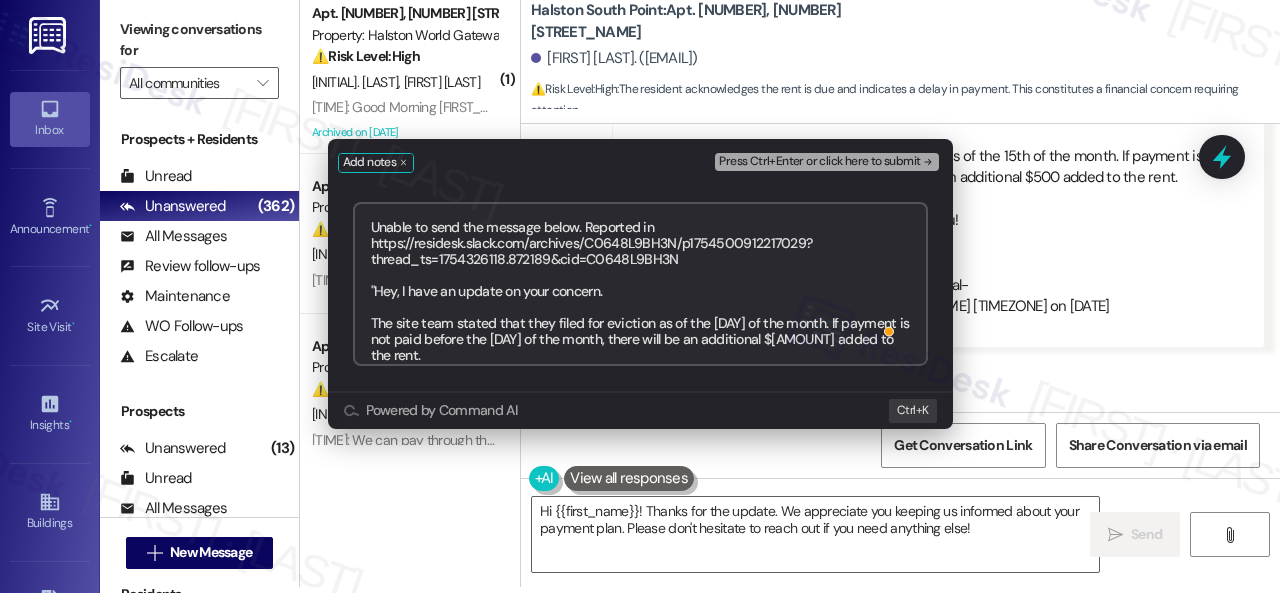 scroll, scrollTop: 22, scrollLeft: 0, axis: vertical 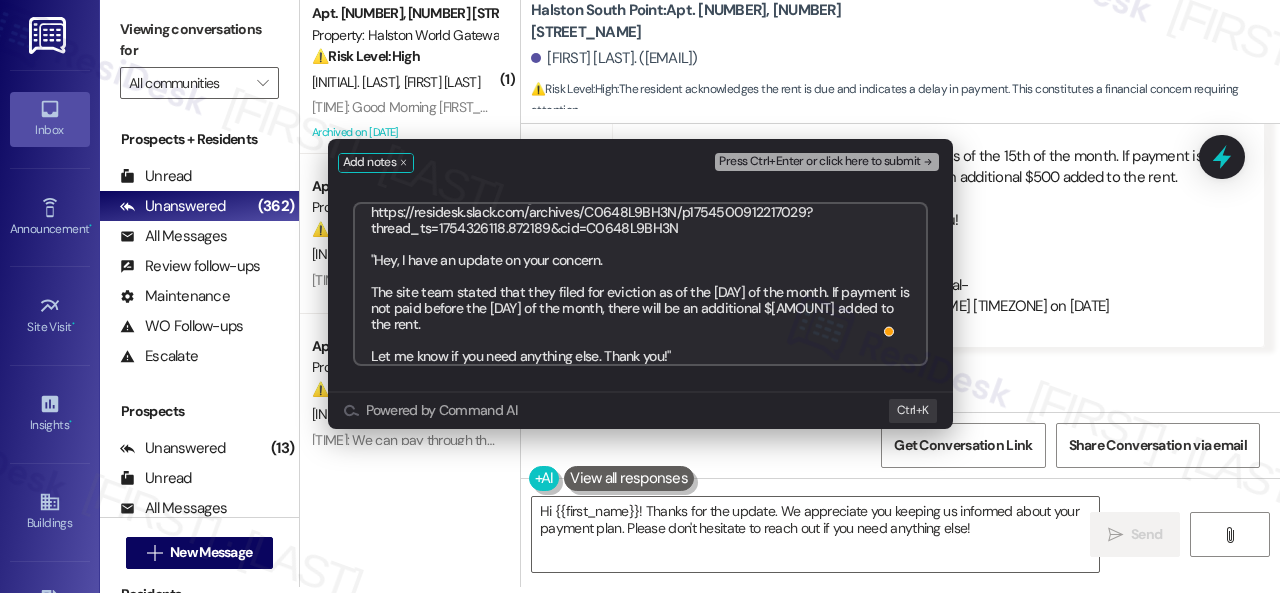 type on "Unable to send the message below. Reported in https://residesk.slack.com/archives/C0648L9BH3N/p1754500912217029?thread_ts=1754326118.872189&cid=C0648L9BH3N
"Hey, I have an update on your concern.
The site team stated that they filed for eviction as of the 15th of the month. If payment is not paid before the 15th of the month, there will be an additional $500 added to the rent.
Let me know if you need anything else. Thank you!"" 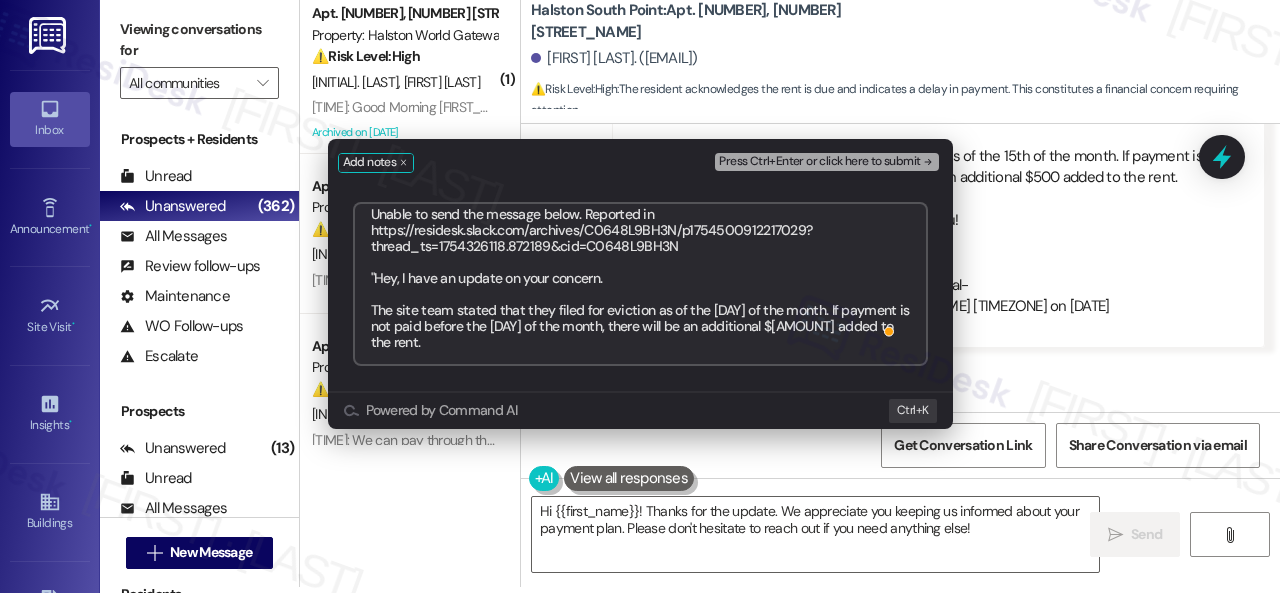 click on "Press Ctrl+Enter or click here to submit" at bounding box center (819, 162) 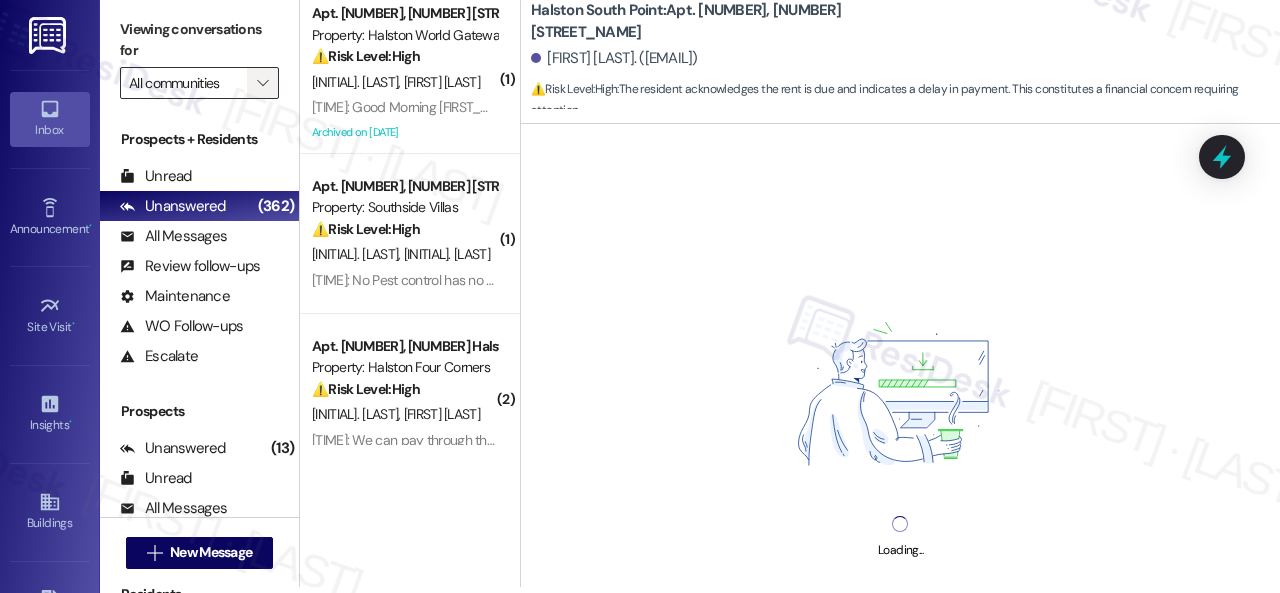 click on "" at bounding box center [262, 83] 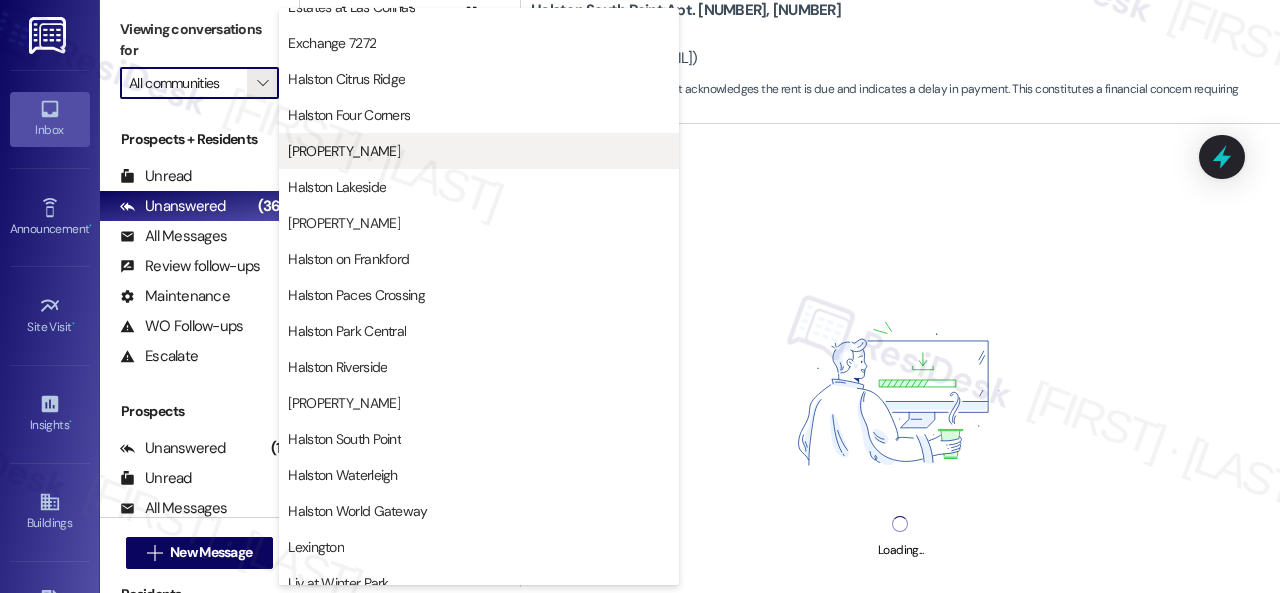 scroll, scrollTop: 600, scrollLeft: 0, axis: vertical 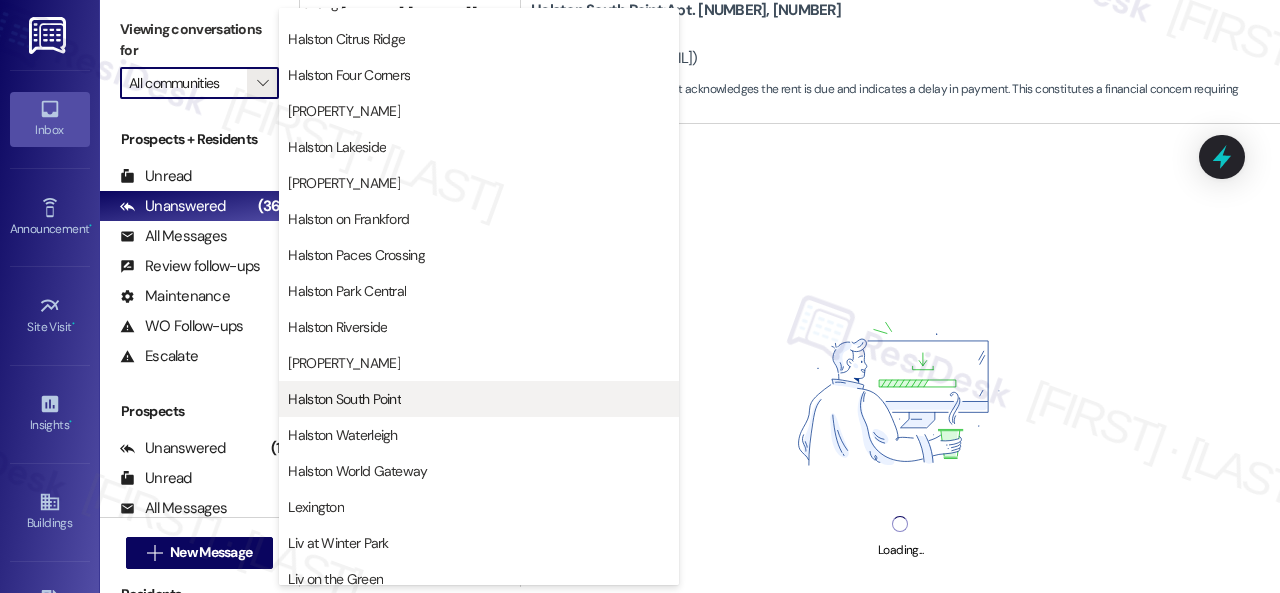 click on "Halston South Point" at bounding box center [344, 399] 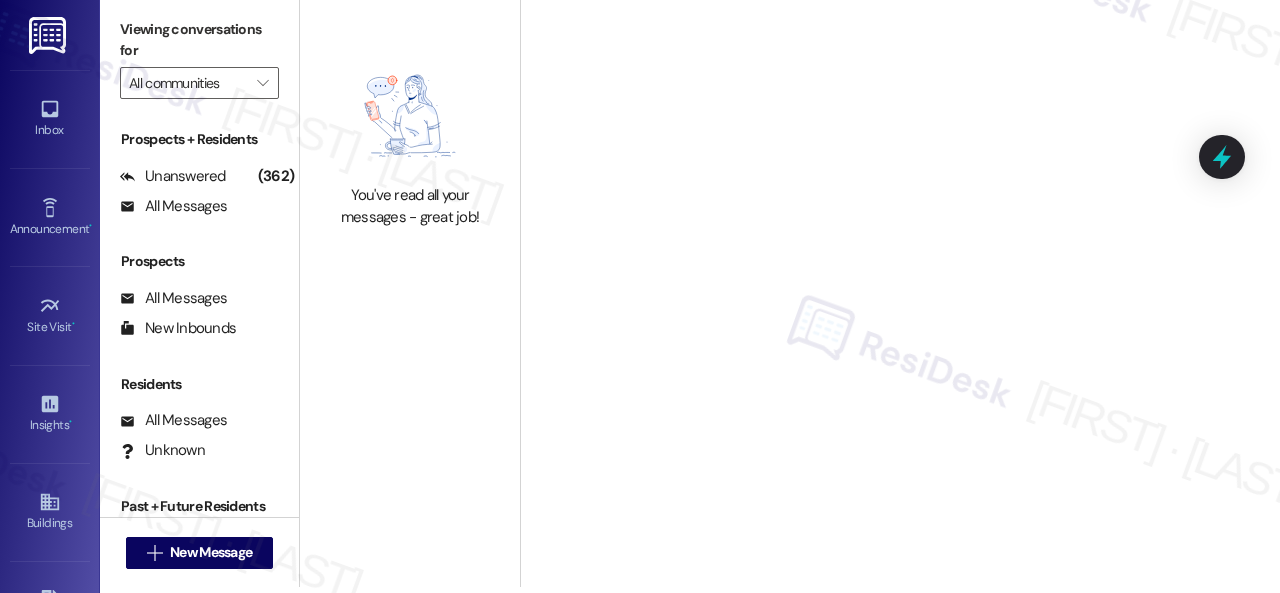 scroll, scrollTop: 0, scrollLeft: 0, axis: both 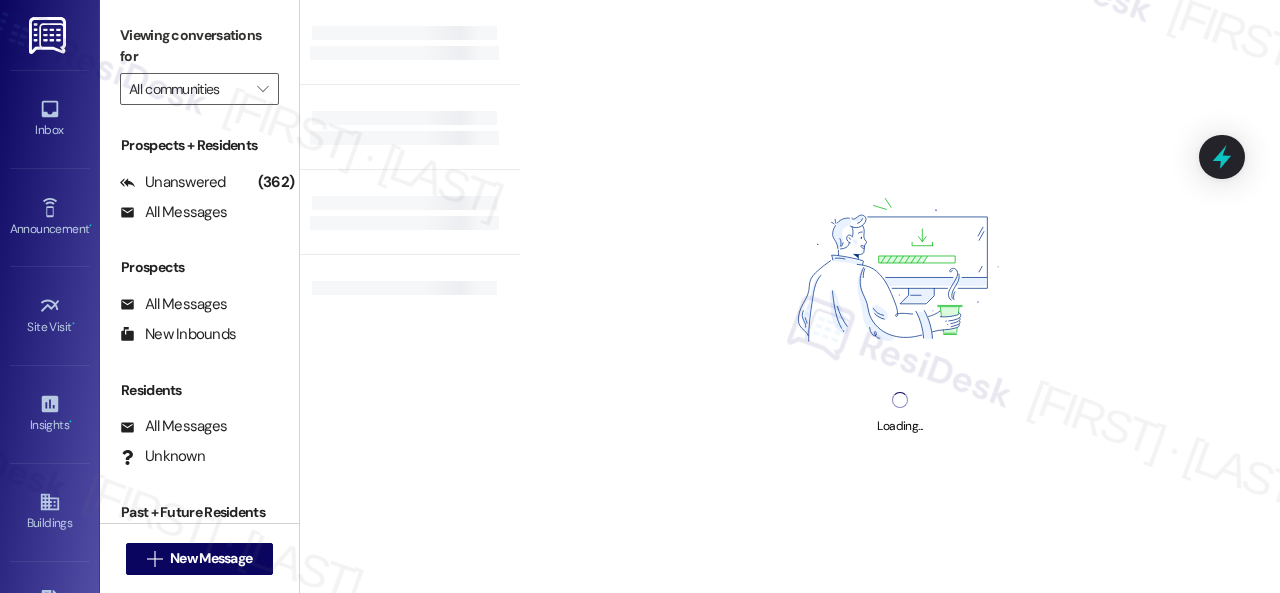 type on "Halston South Point" 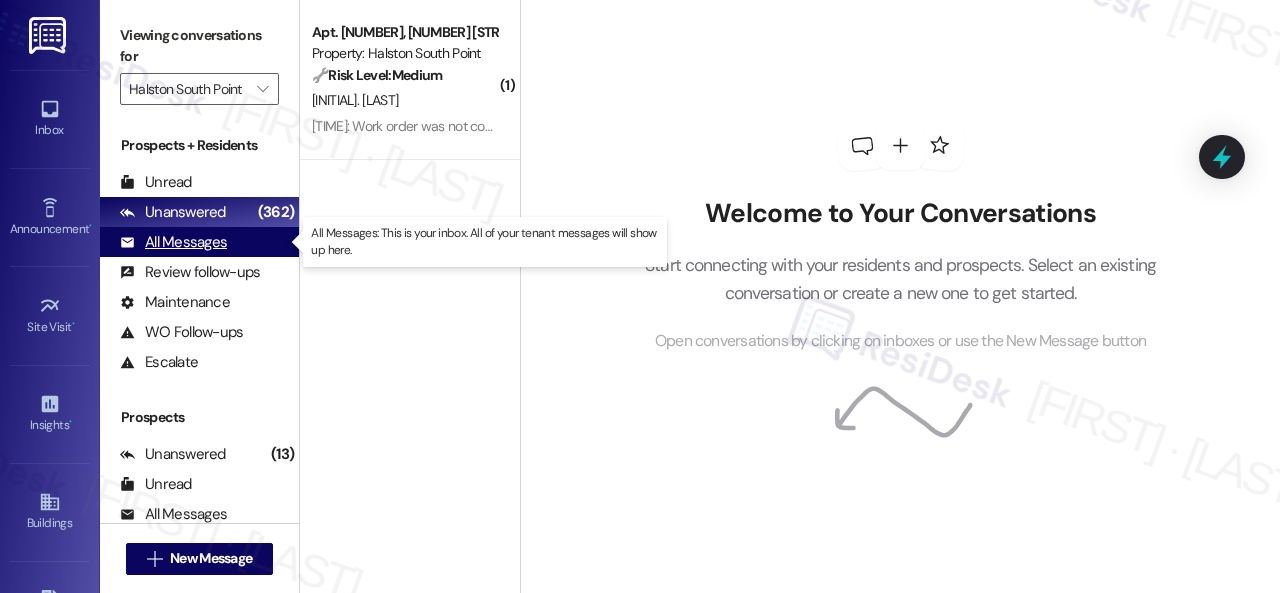 drag, startPoint x: 156, startPoint y: 242, endPoint x: 251, endPoint y: 237, distance: 95.131485 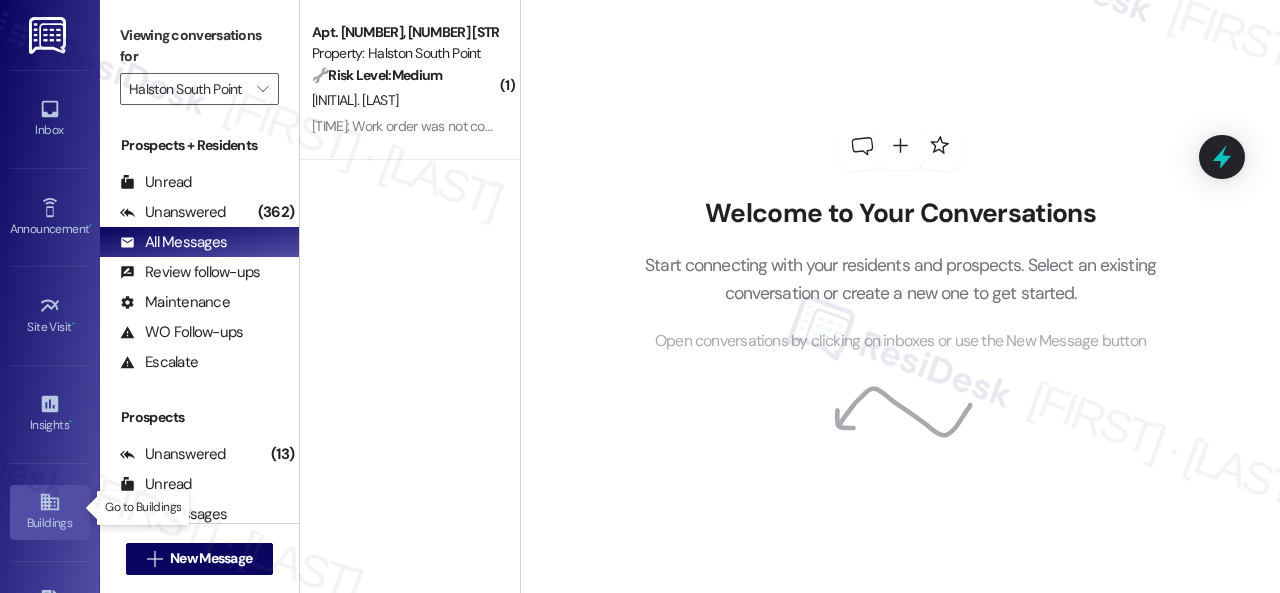 click 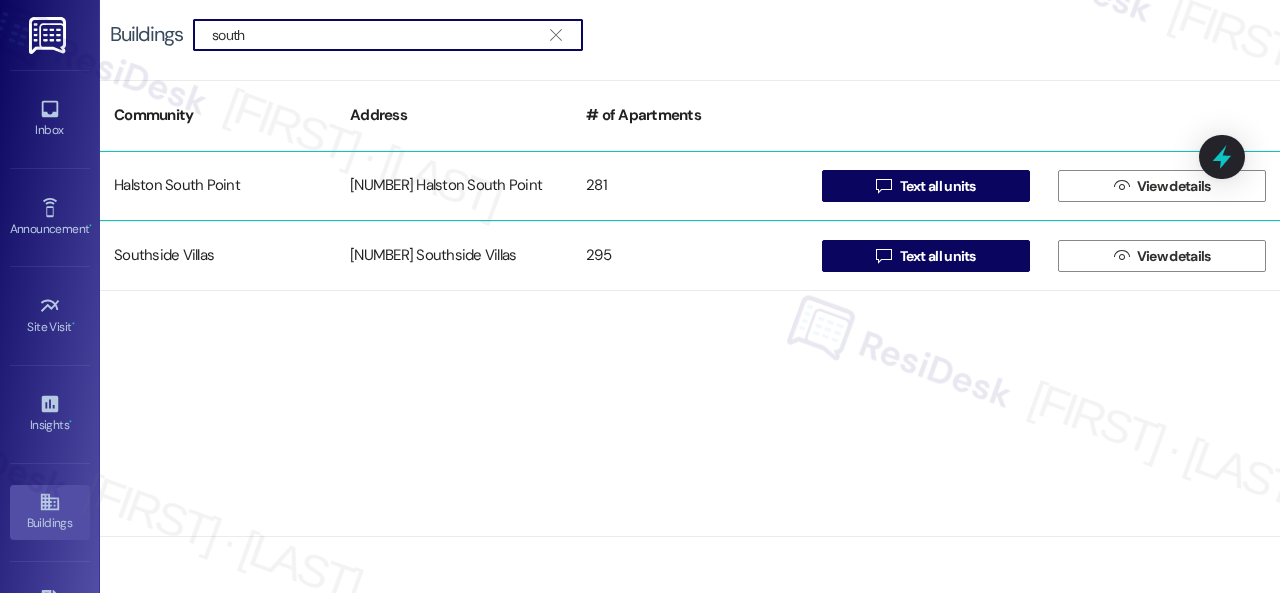 type on "south" 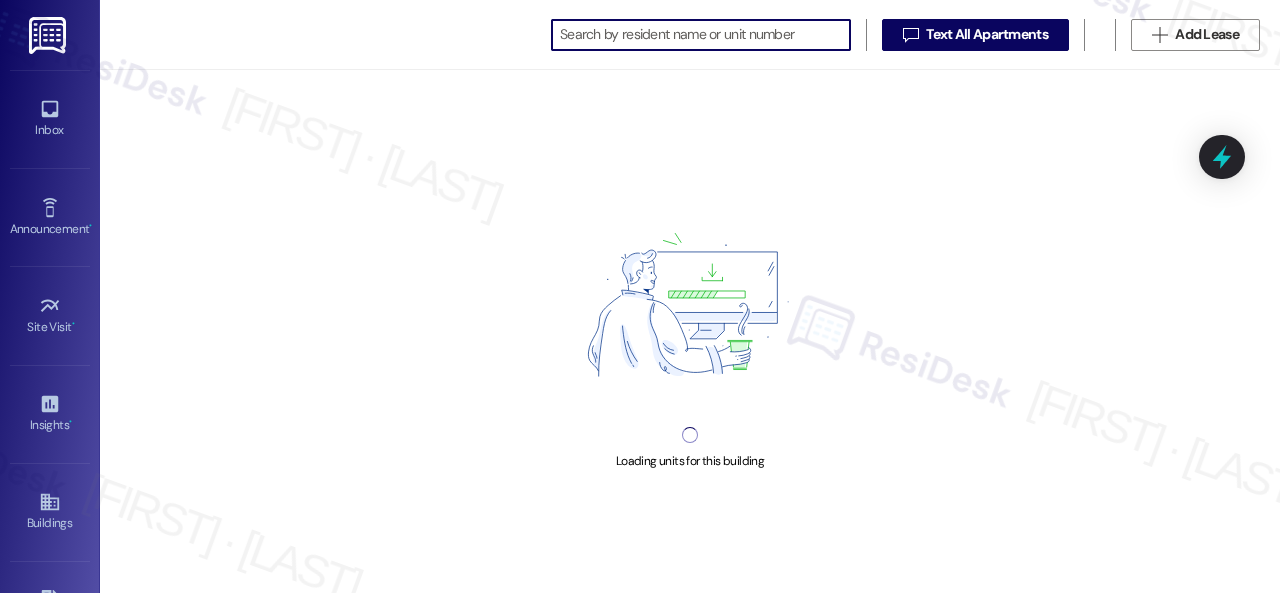 scroll, scrollTop: 0, scrollLeft: 0, axis: both 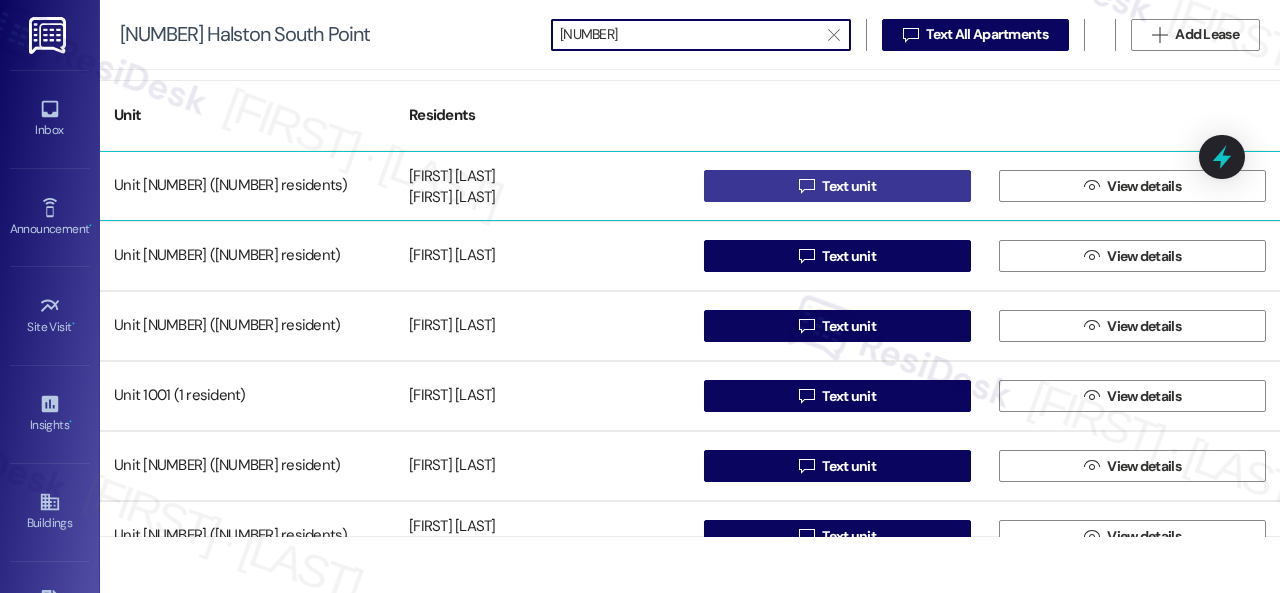 type on "[NUMBER]" 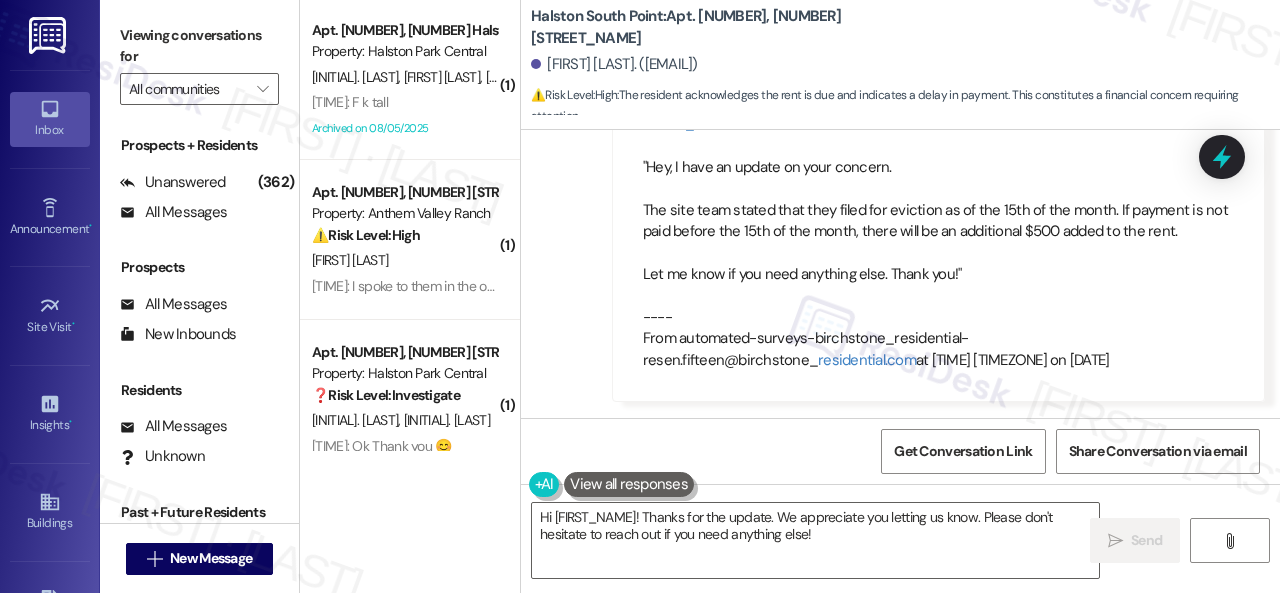 scroll, scrollTop: 16265, scrollLeft: 0, axis: vertical 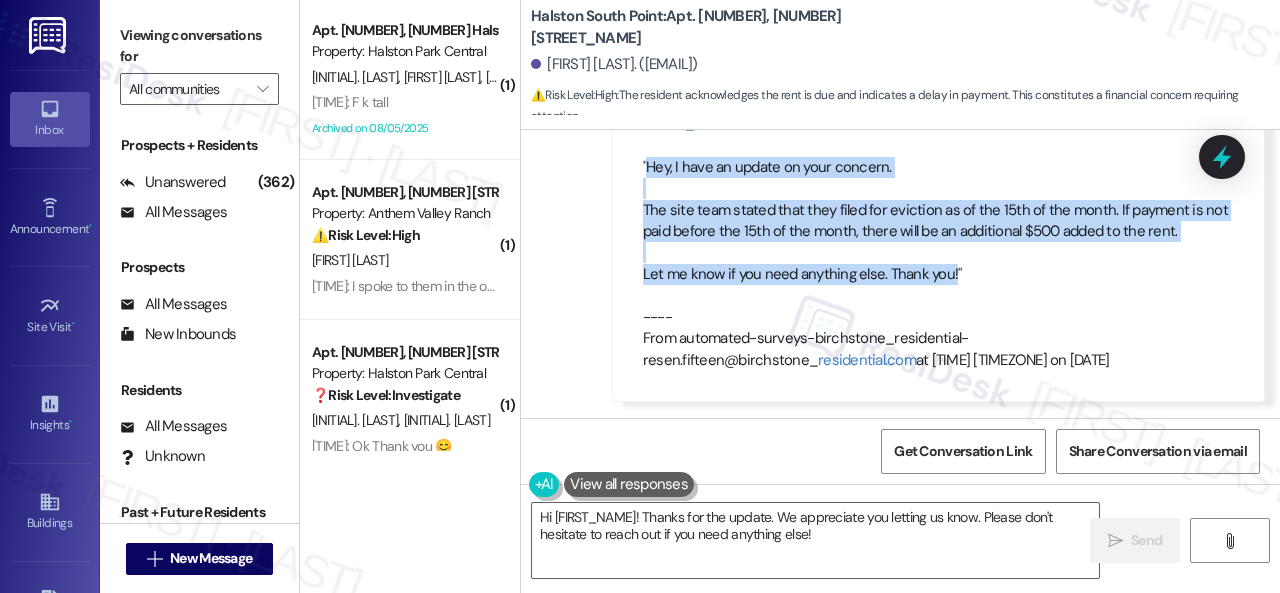 drag, startPoint x: 644, startPoint y: 167, endPoint x: 950, endPoint y: 277, distance: 325.17072 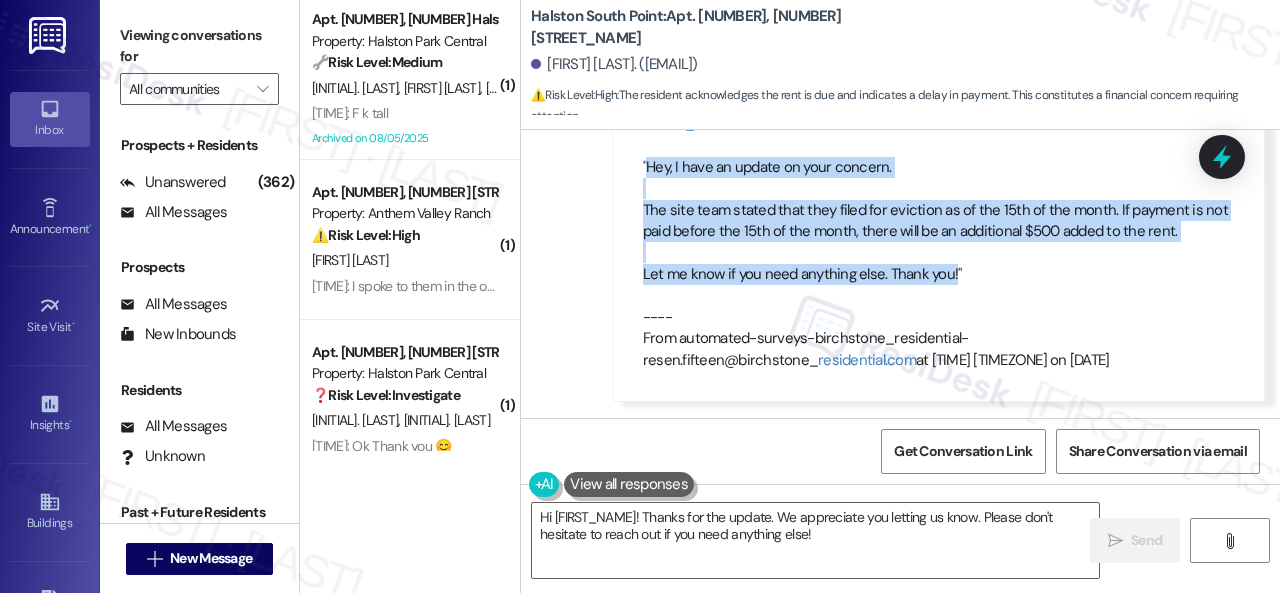 copy on "Hey, I have an update on your concern.
The site team stated that they filed for eviction as of the [DATE] of the month. If payment is not paid before the [DATE] of the month, there will be an additional $500 added to the rent.
Let me know if you need anything else. Thank you!" 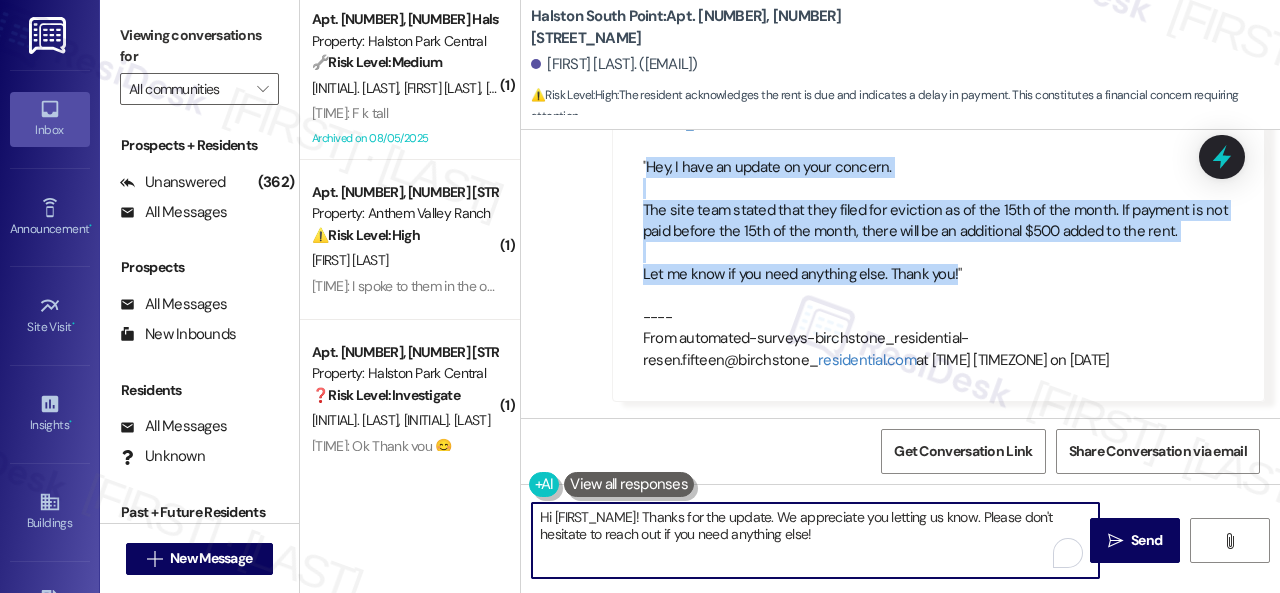 drag, startPoint x: 578, startPoint y: 507, endPoint x: 358, endPoint y: 479, distance: 221.77466 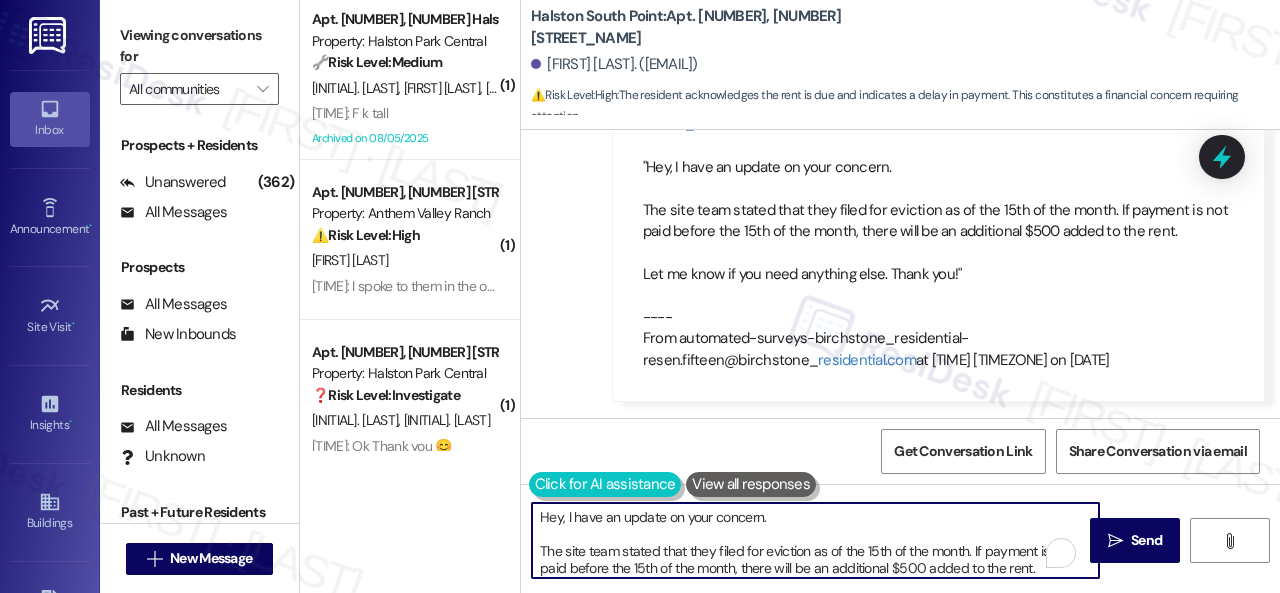 scroll, scrollTop: 34, scrollLeft: 0, axis: vertical 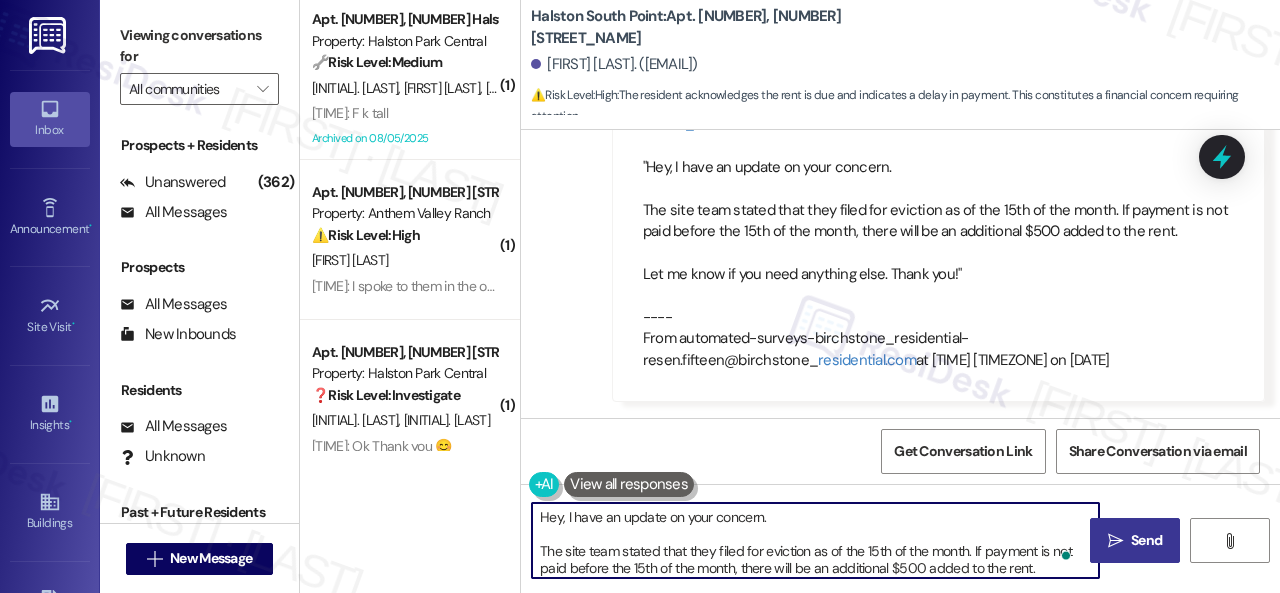 type on "Hey, I have an update on your concern.
The site team stated that they filed for eviction as of the [DATE] of the month. If payment is not paid before the [DATE] of the month, there will be an additional $500 added to the rent.
Let me know if you need anything else. Thank you!" 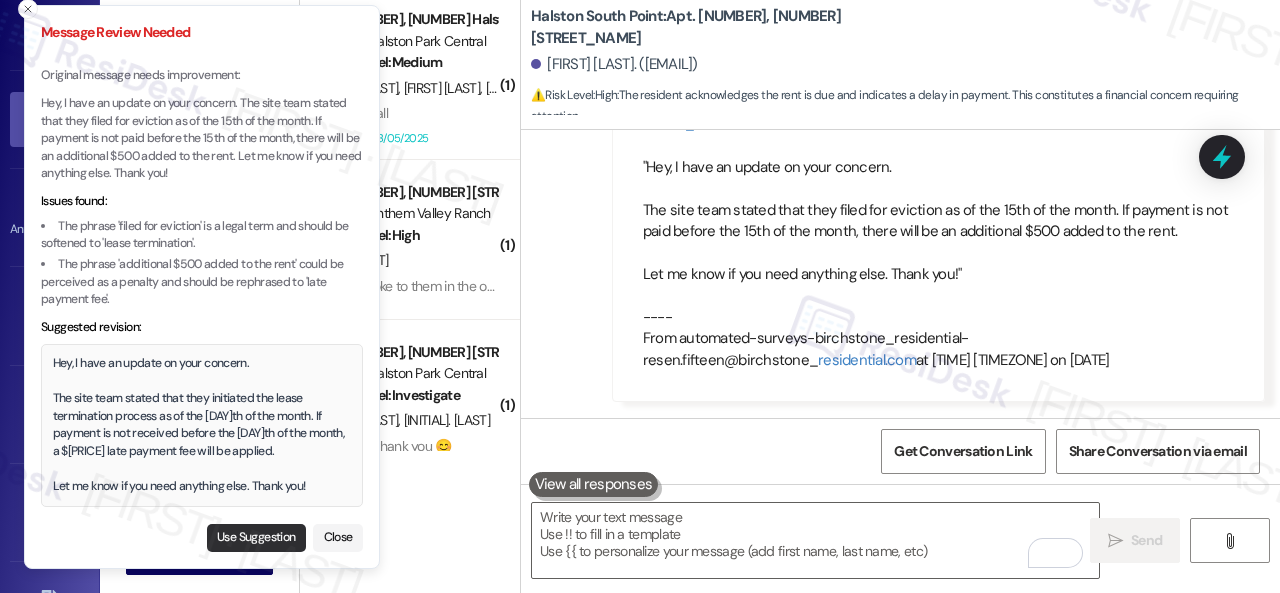 click on "Use Suggestion" at bounding box center (256, 538) 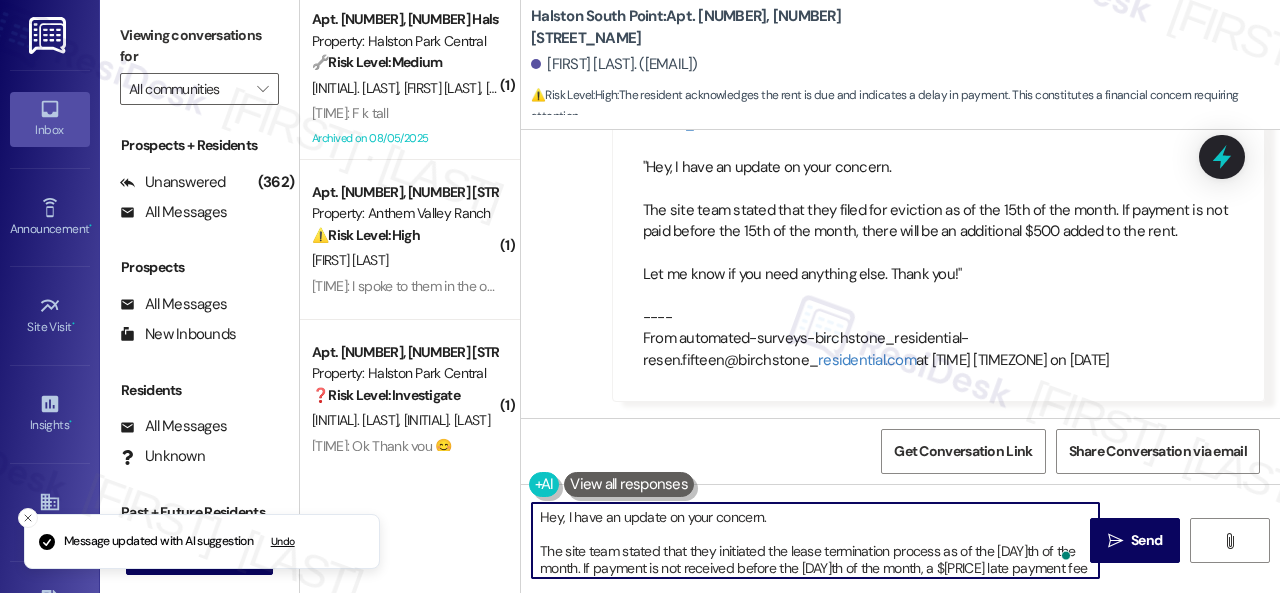 click on "Hey, I have an update on your concern.
The site team stated that they initiated the lease termination process as of the 15th of the month. If payment is not received before the 15th of the month, a $500 late payment fee will be applied.
Let me know if you need anything else. Thank you!" at bounding box center [815, 540] 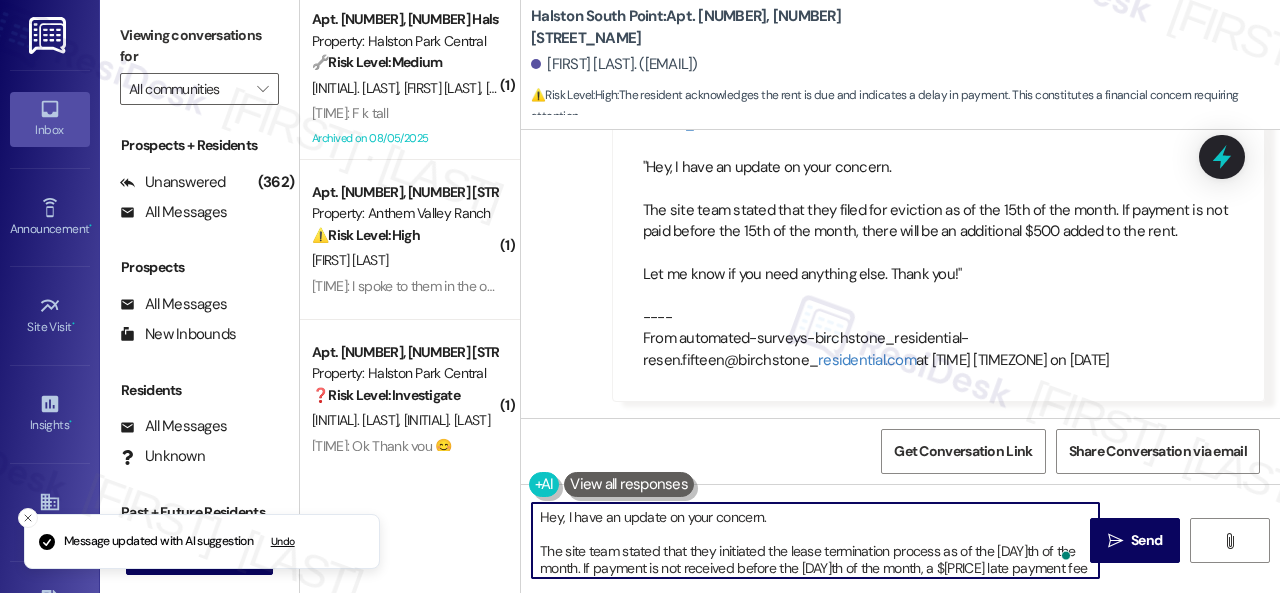 scroll, scrollTop: 38, scrollLeft: 0, axis: vertical 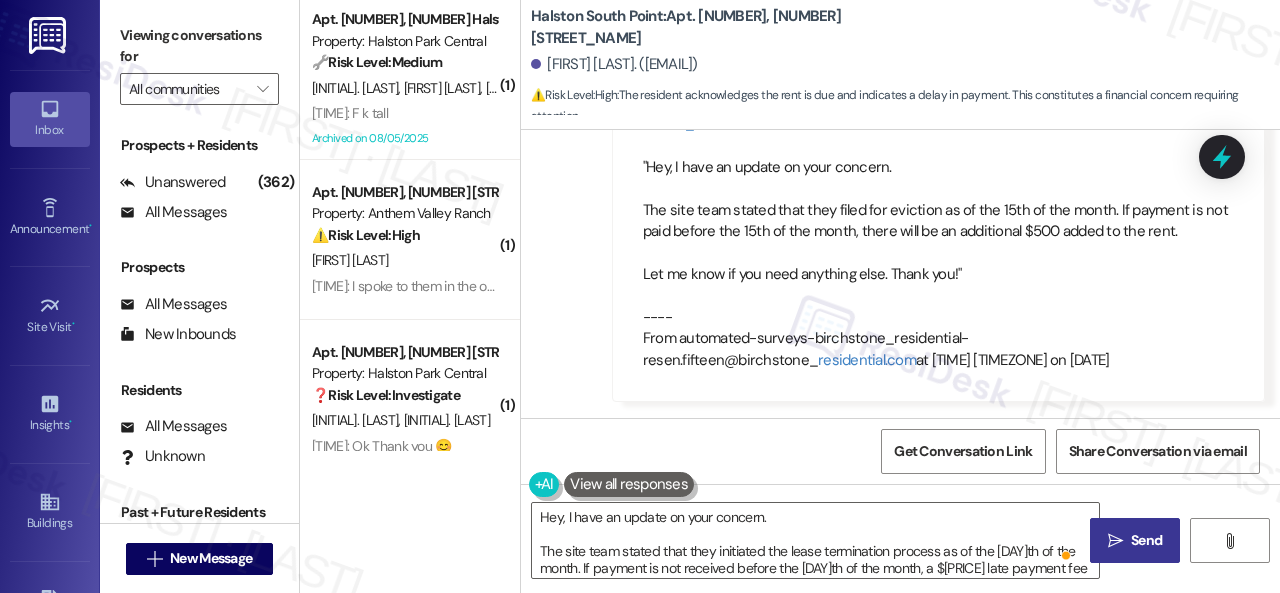 click on "" at bounding box center [1115, 541] 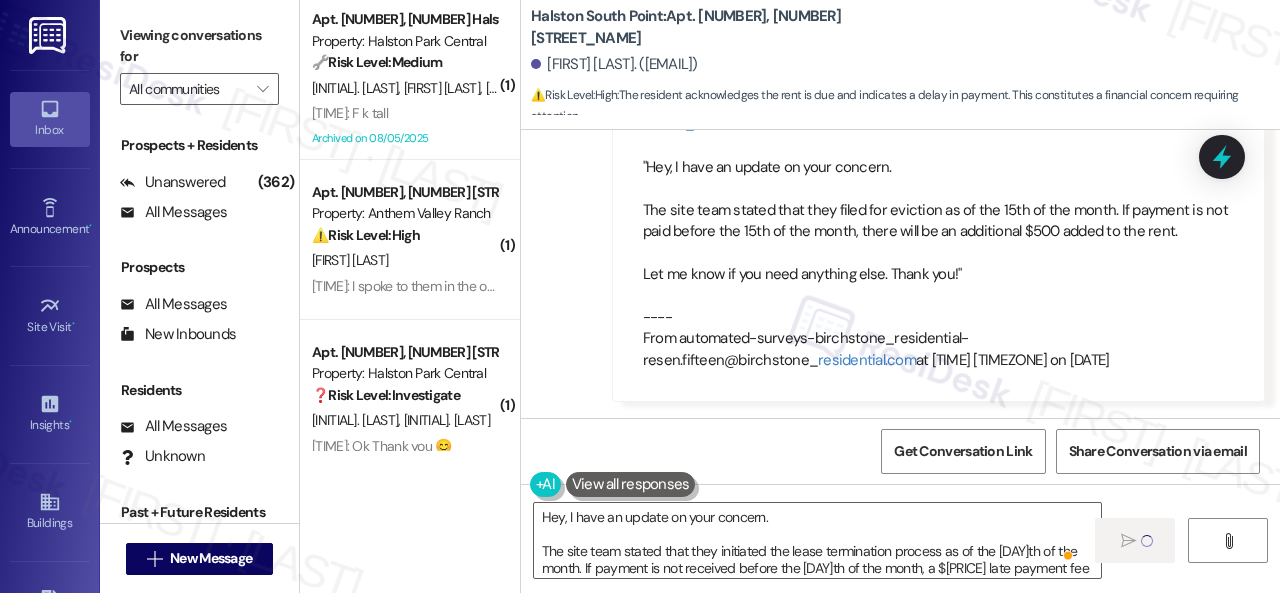 type 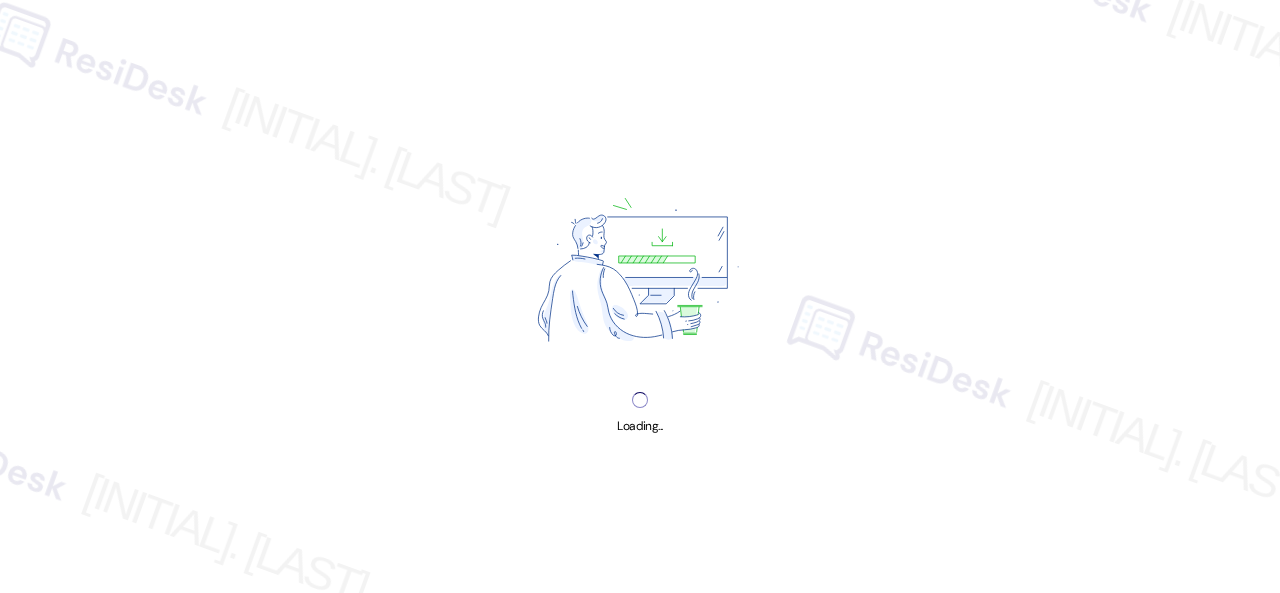 scroll, scrollTop: 0, scrollLeft: 0, axis: both 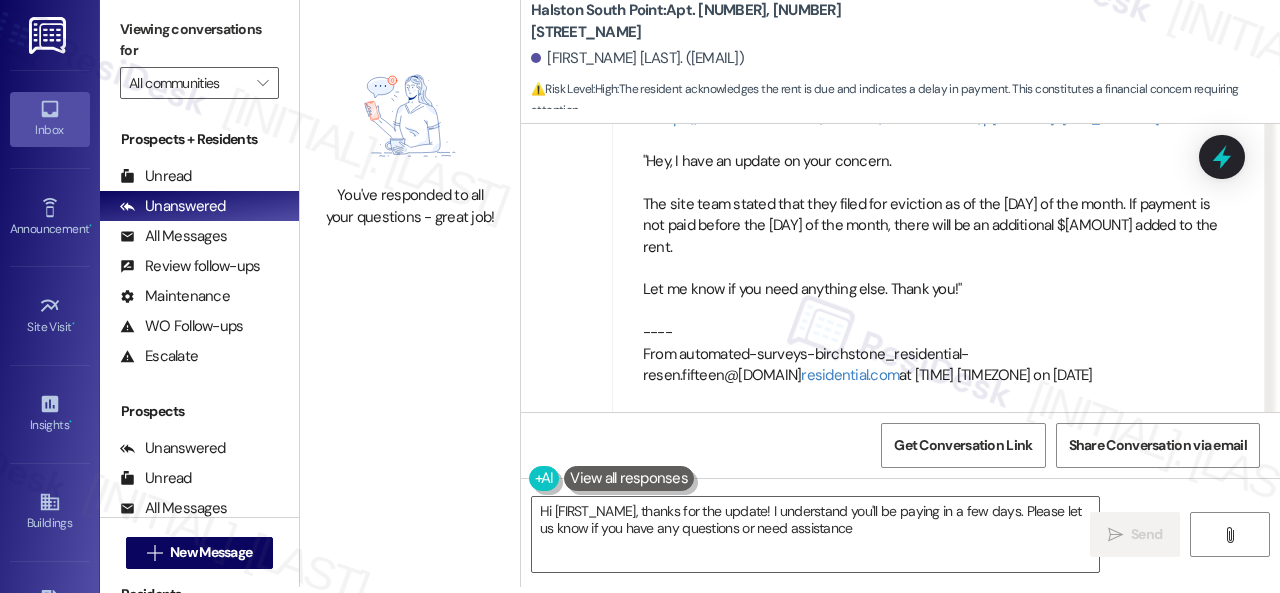 type on "Hi {{first_name}}, thanks for the update! I understand you'll be paying in a few days. Please let us know if you have any questions or need assistance!" 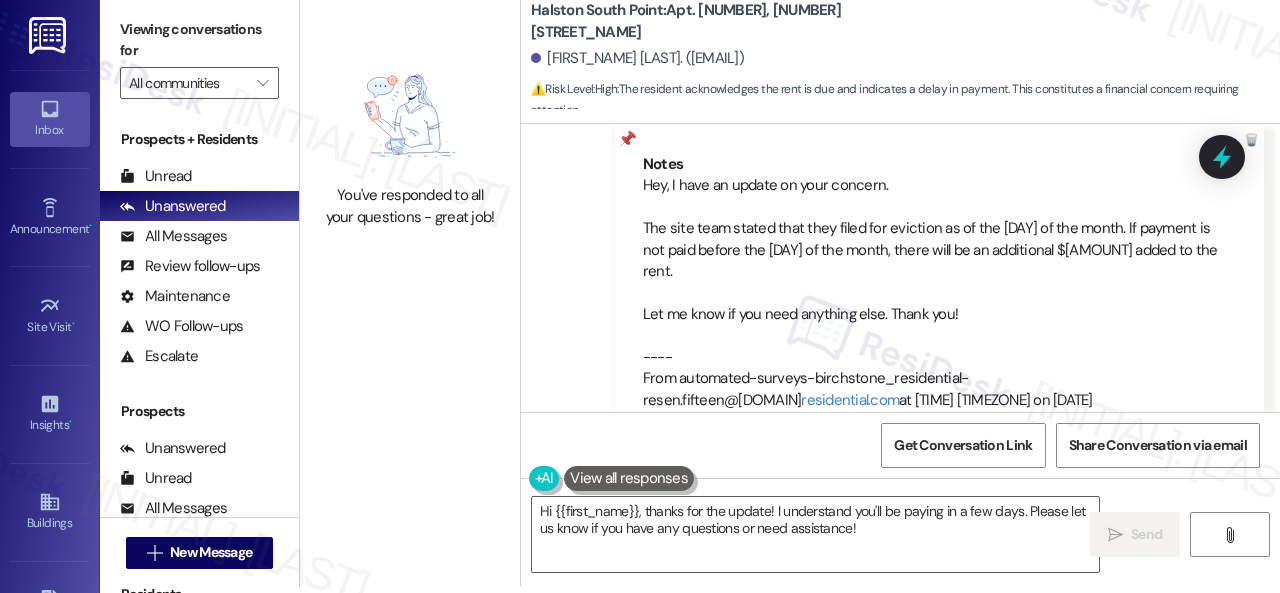scroll, scrollTop: 14965, scrollLeft: 0, axis: vertical 